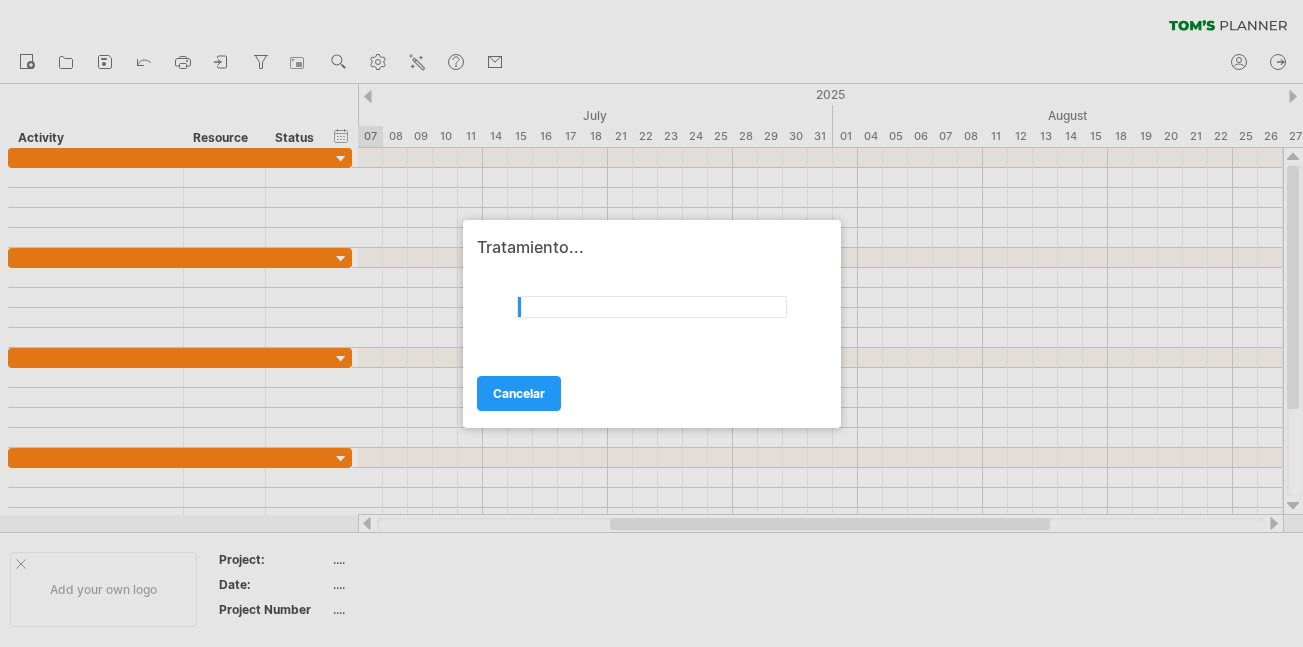 scroll, scrollTop: 0, scrollLeft: 0, axis: both 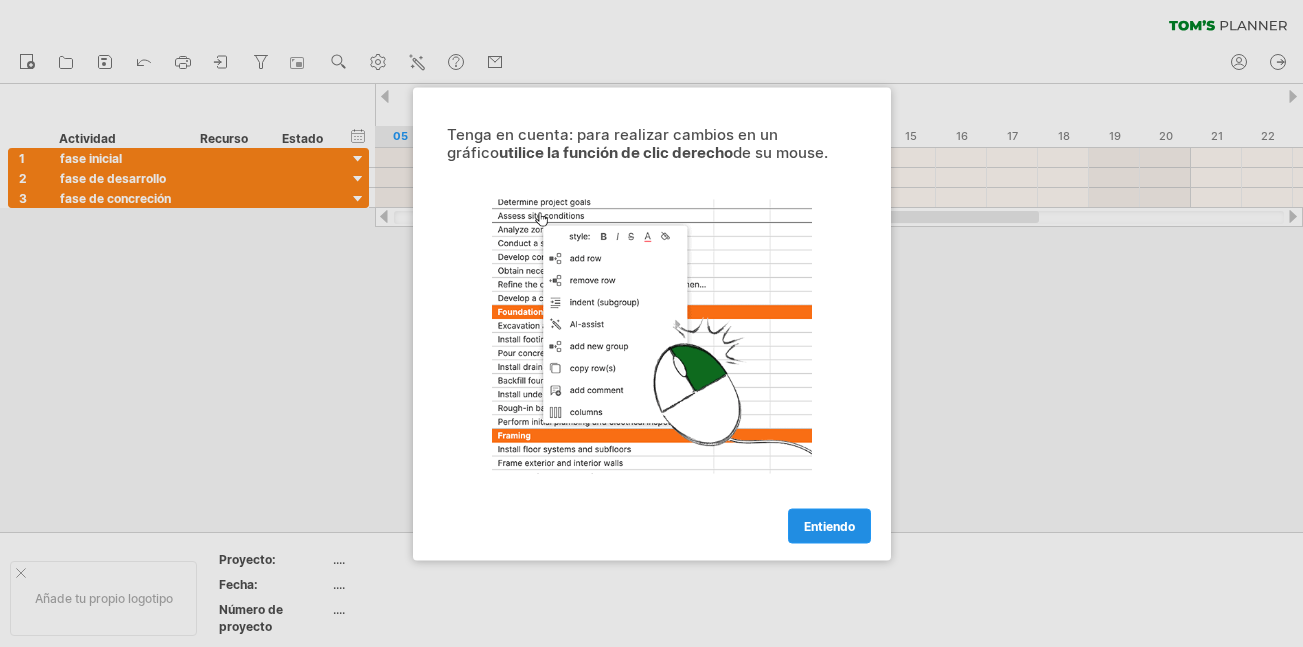 click on "Entiendo" at bounding box center (829, 525) 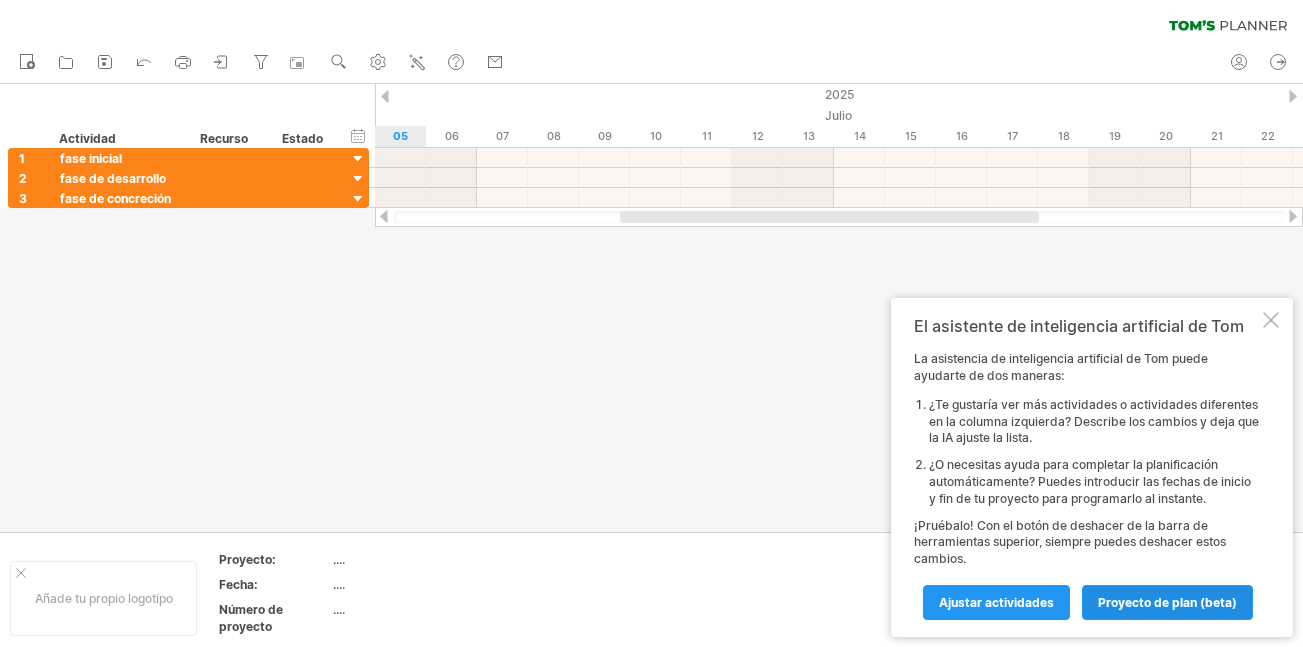 click on "proyecto de plan (beta)" at bounding box center (996, 602) 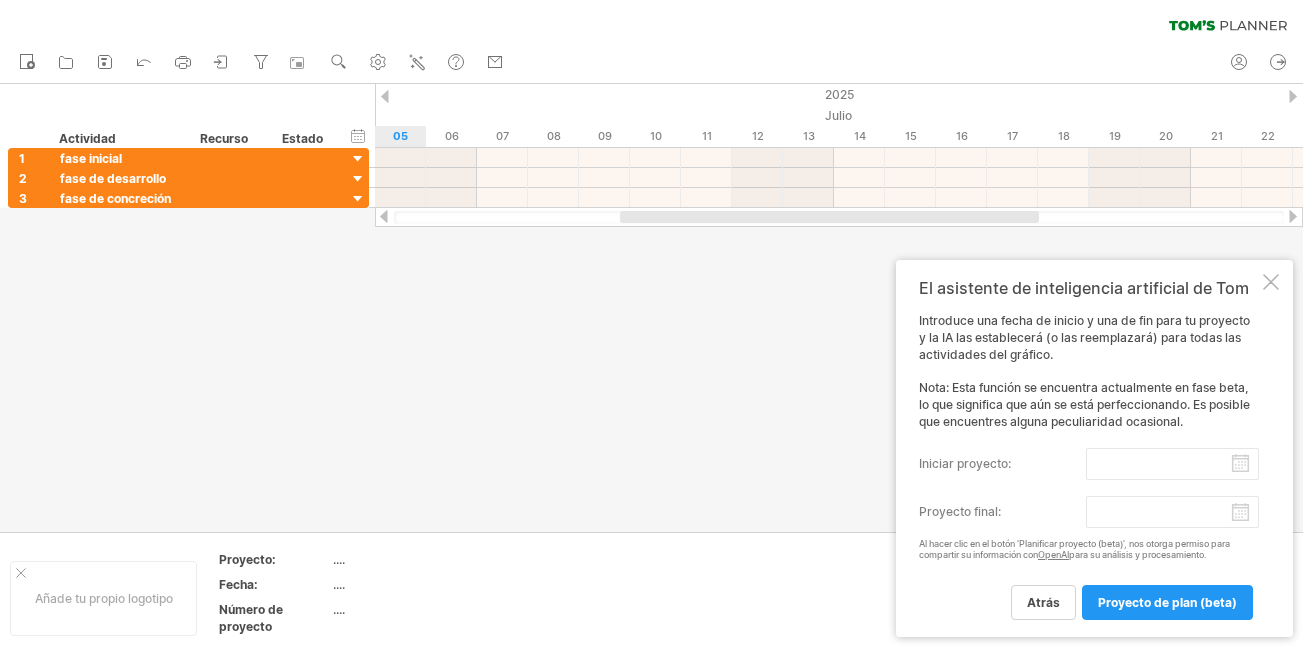 click on "iniciar proyecto:" at bounding box center (1002, 464) 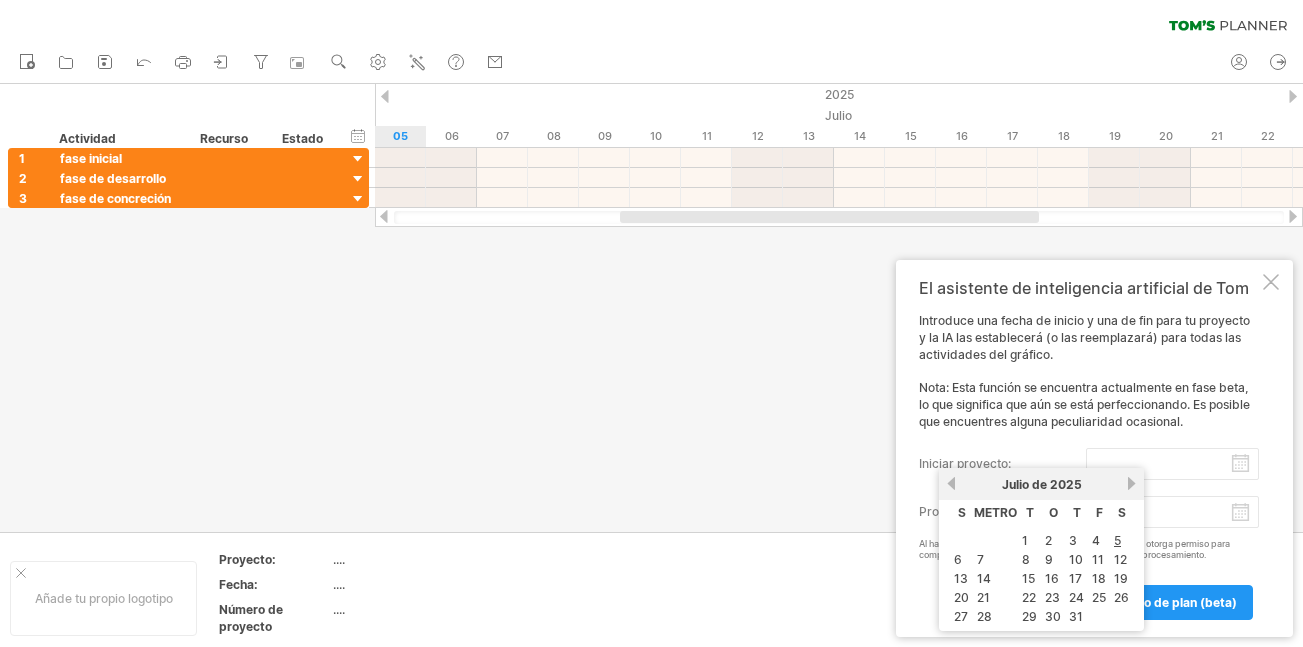 click on "próximo" at bounding box center [1131, 483] 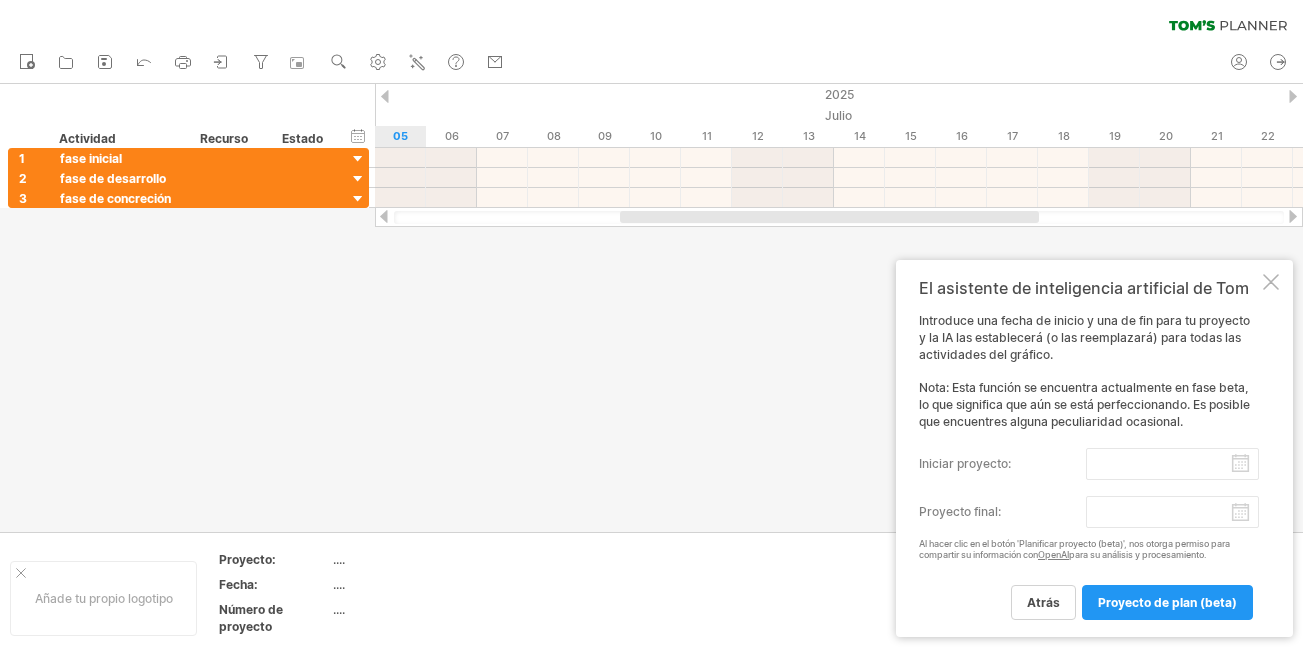 click at bounding box center (1271, 282) 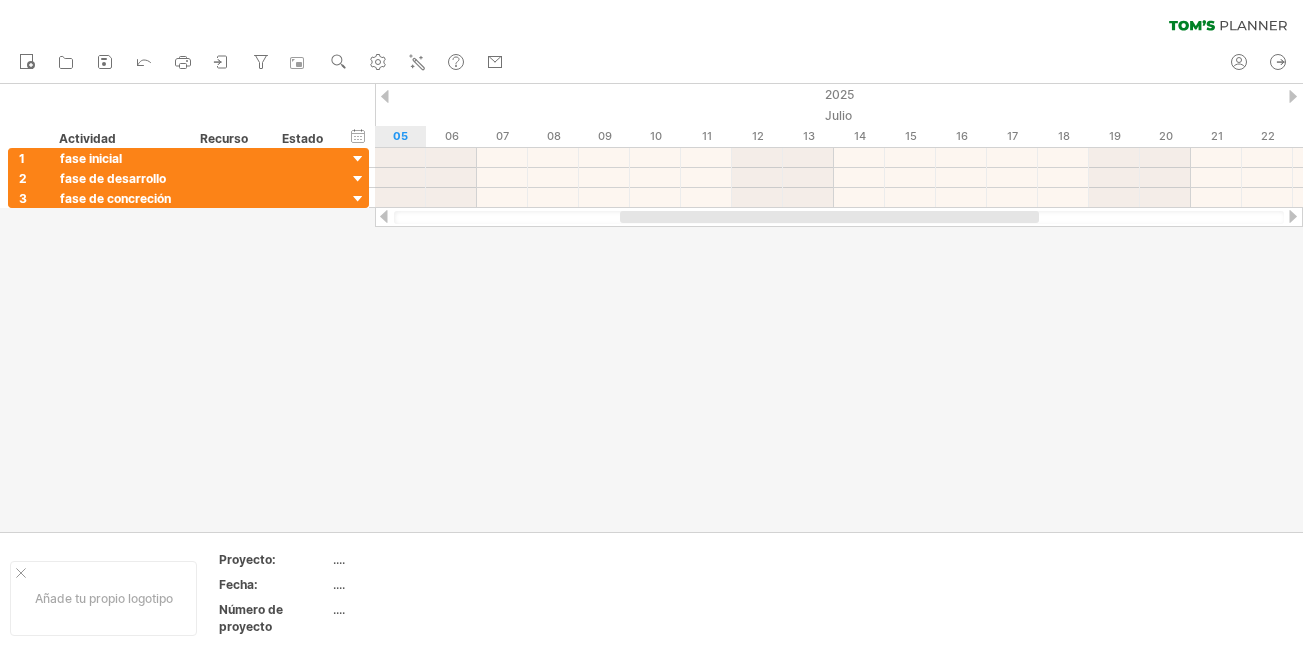 click at bounding box center (1293, 216) 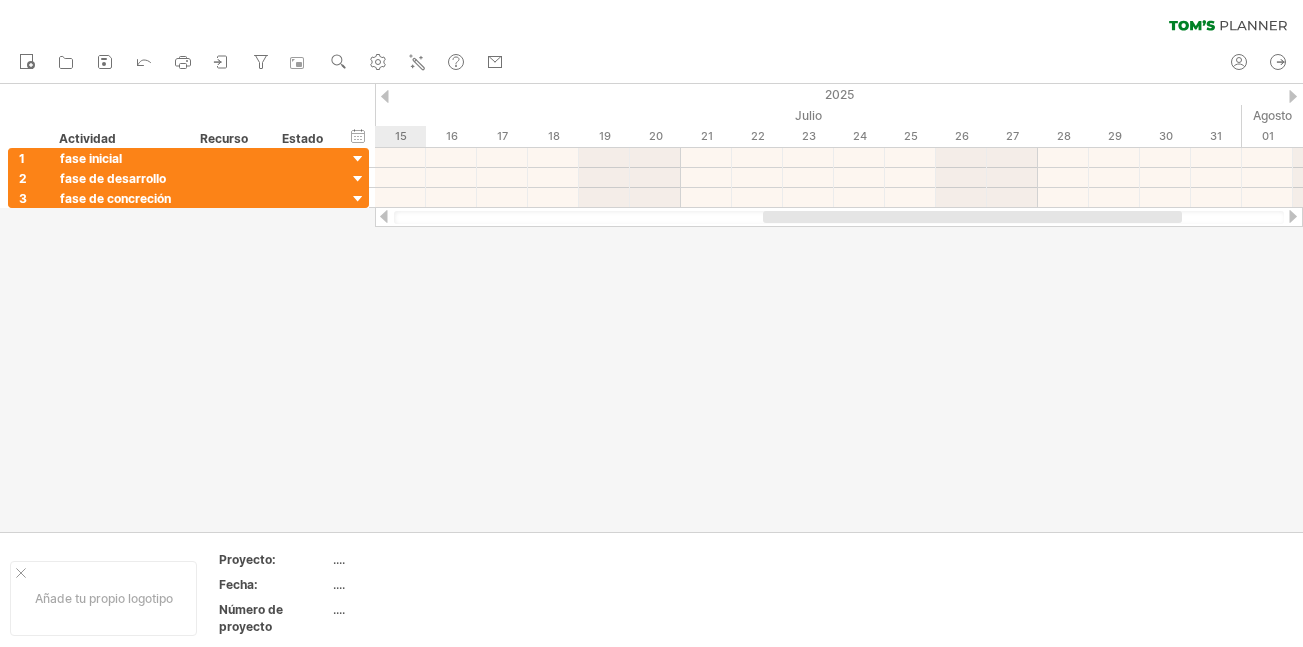 click at bounding box center (1293, 216) 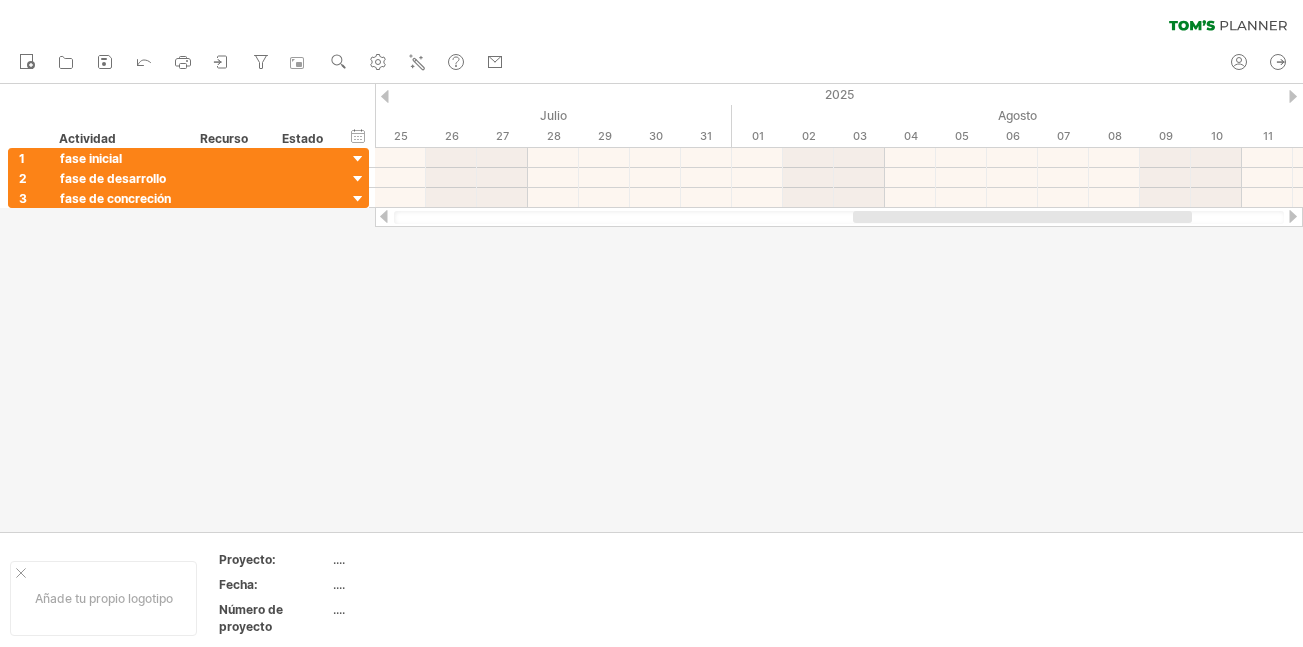click at bounding box center [1293, 96] 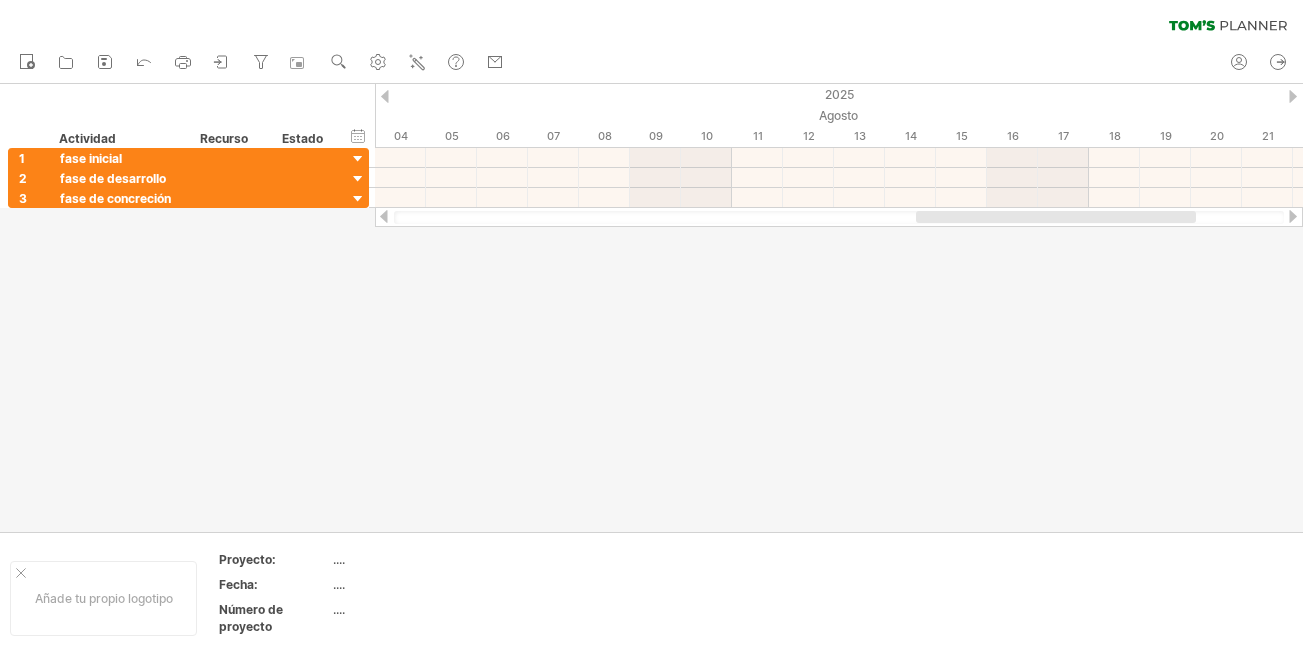 click at bounding box center [1293, 96] 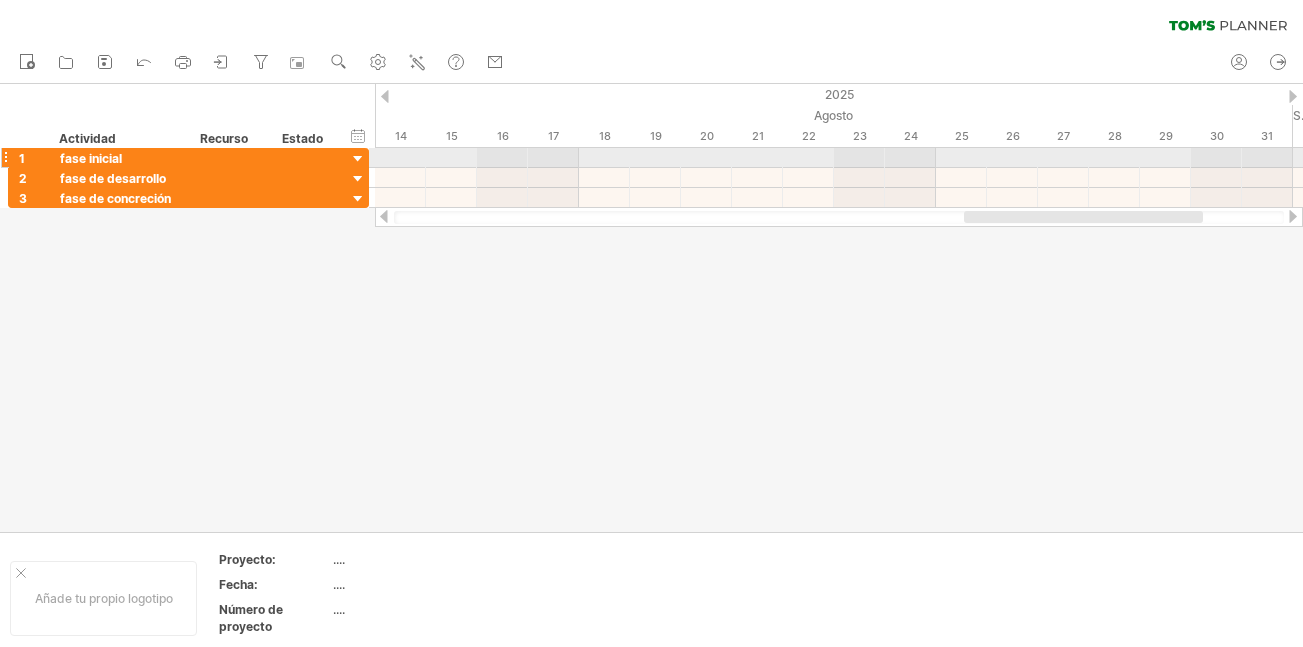 click at bounding box center [358, 159] 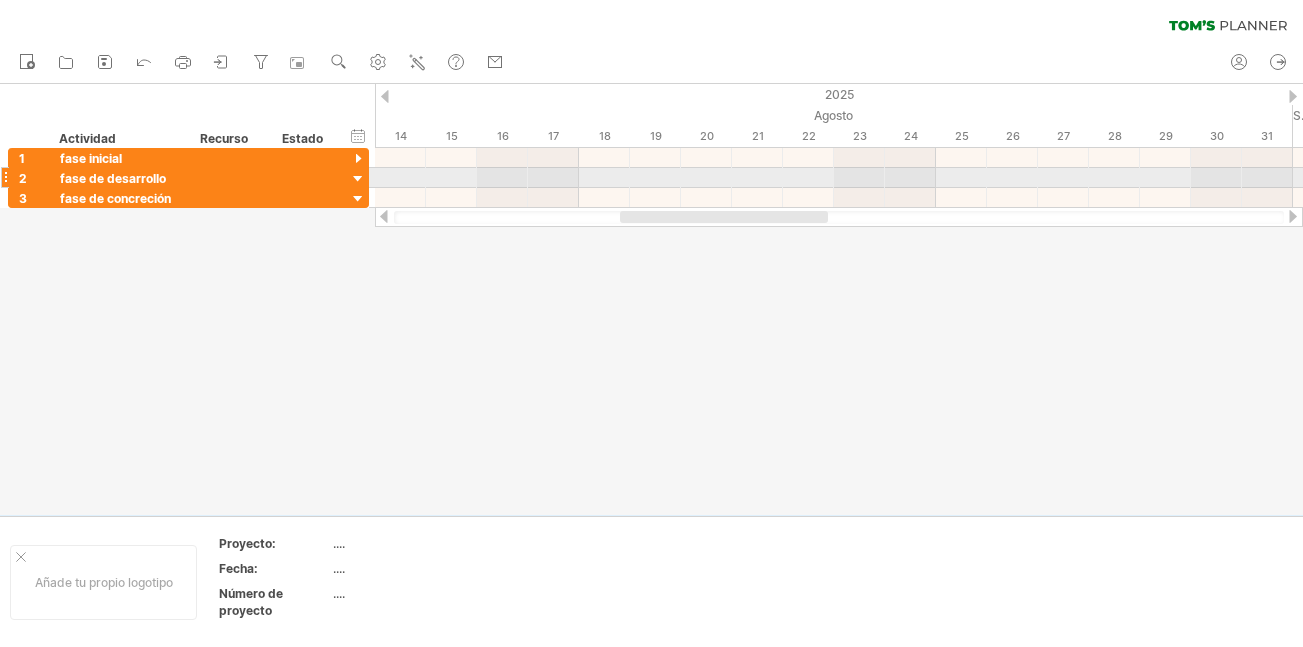 click at bounding box center [358, 179] 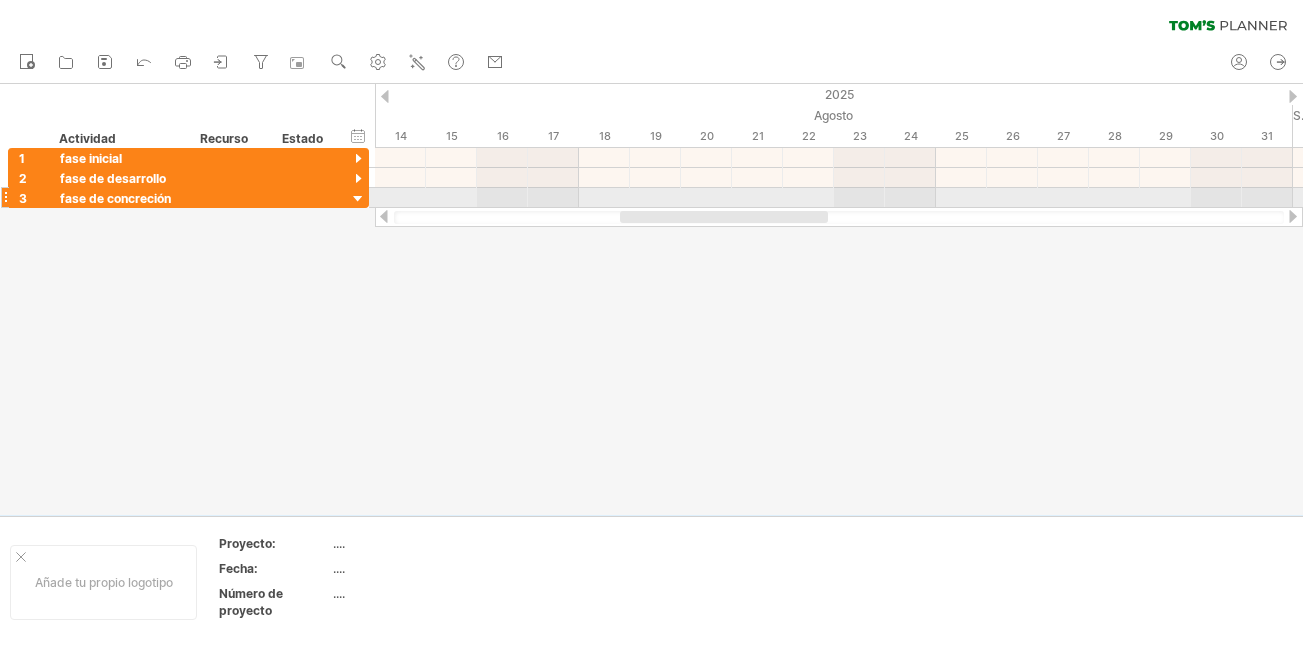 click at bounding box center (358, 199) 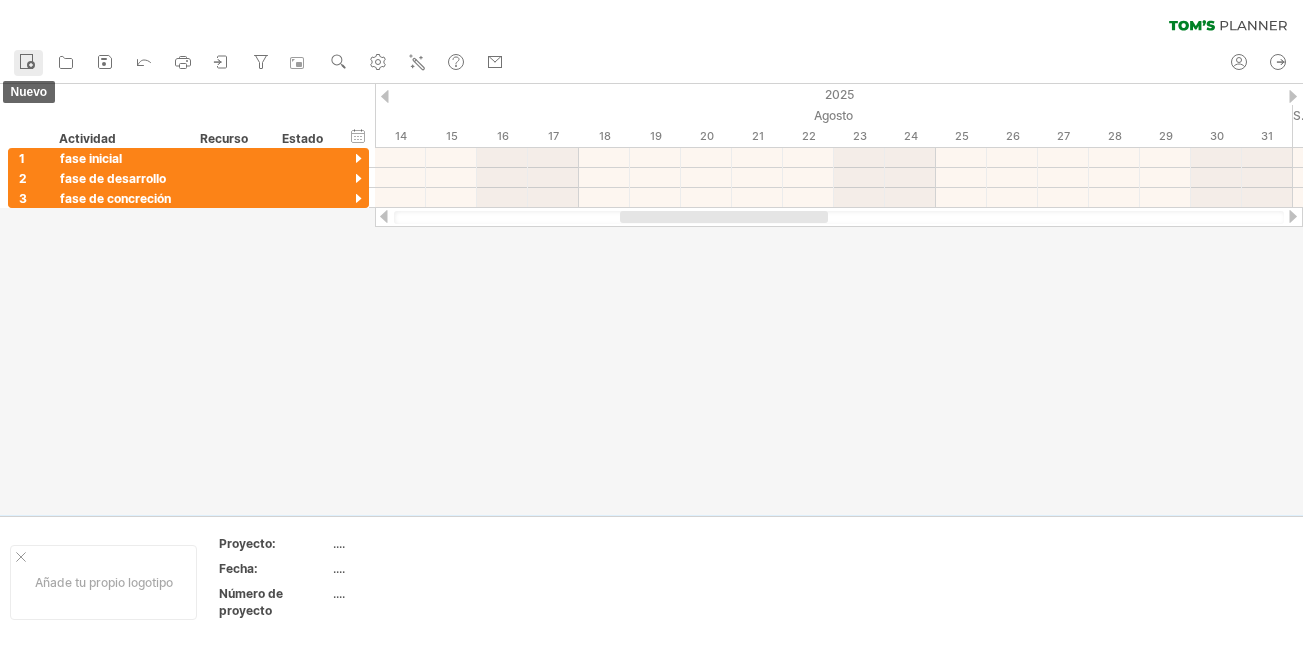 click at bounding box center (27, 61) 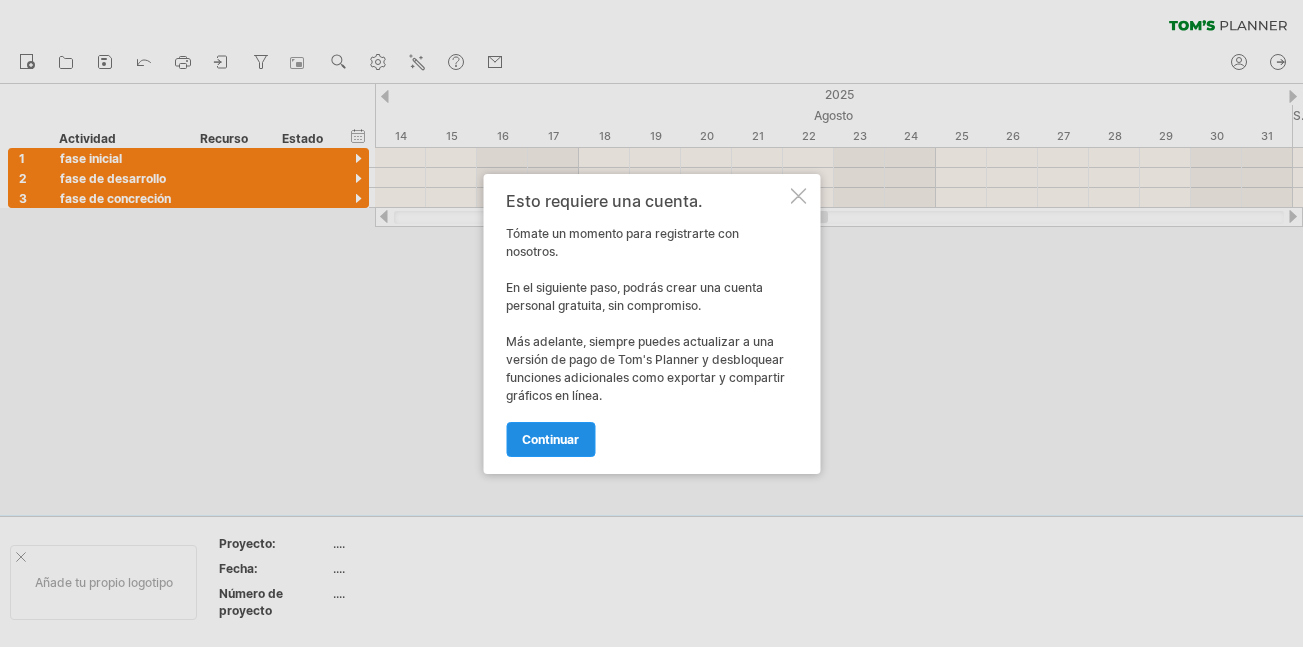 click on "continuar" at bounding box center (550, 439) 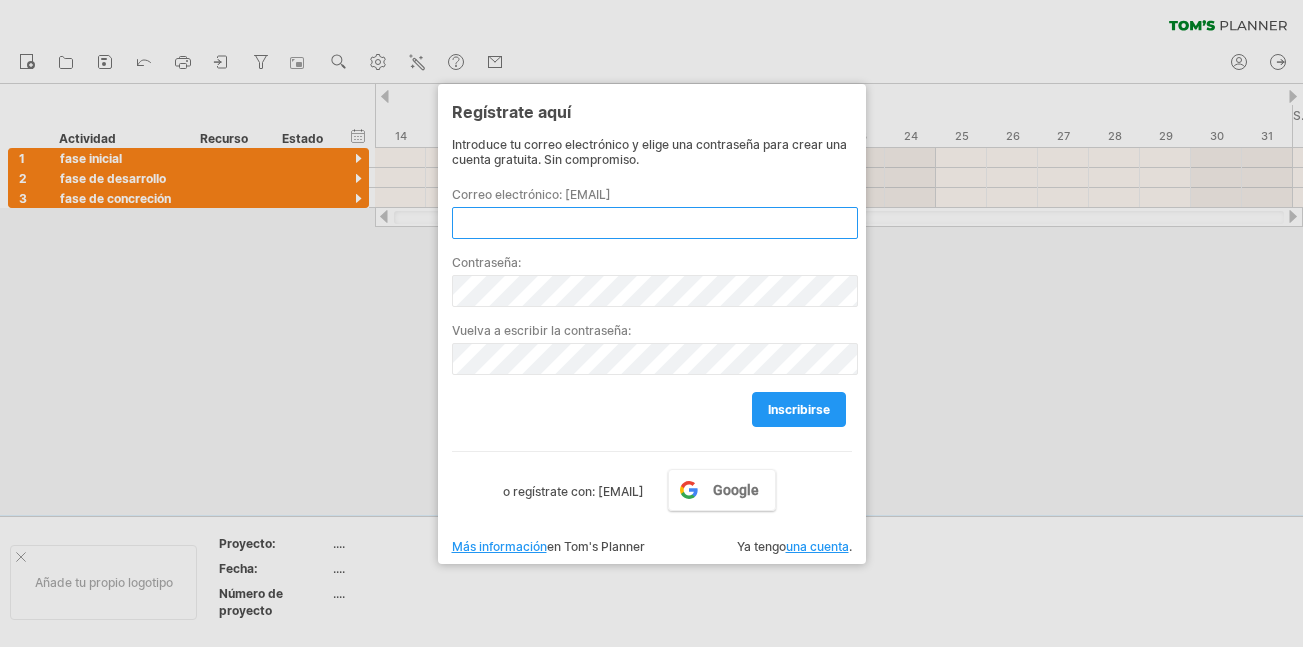 click at bounding box center (655, 223) 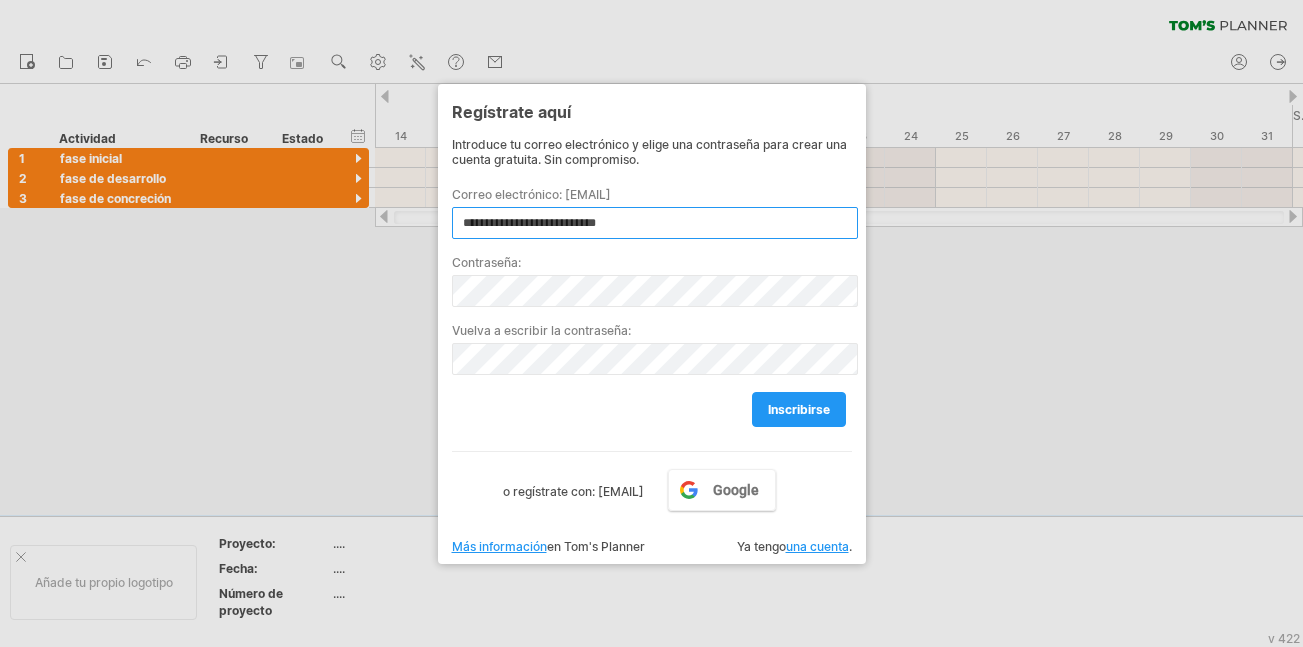 type on "**********" 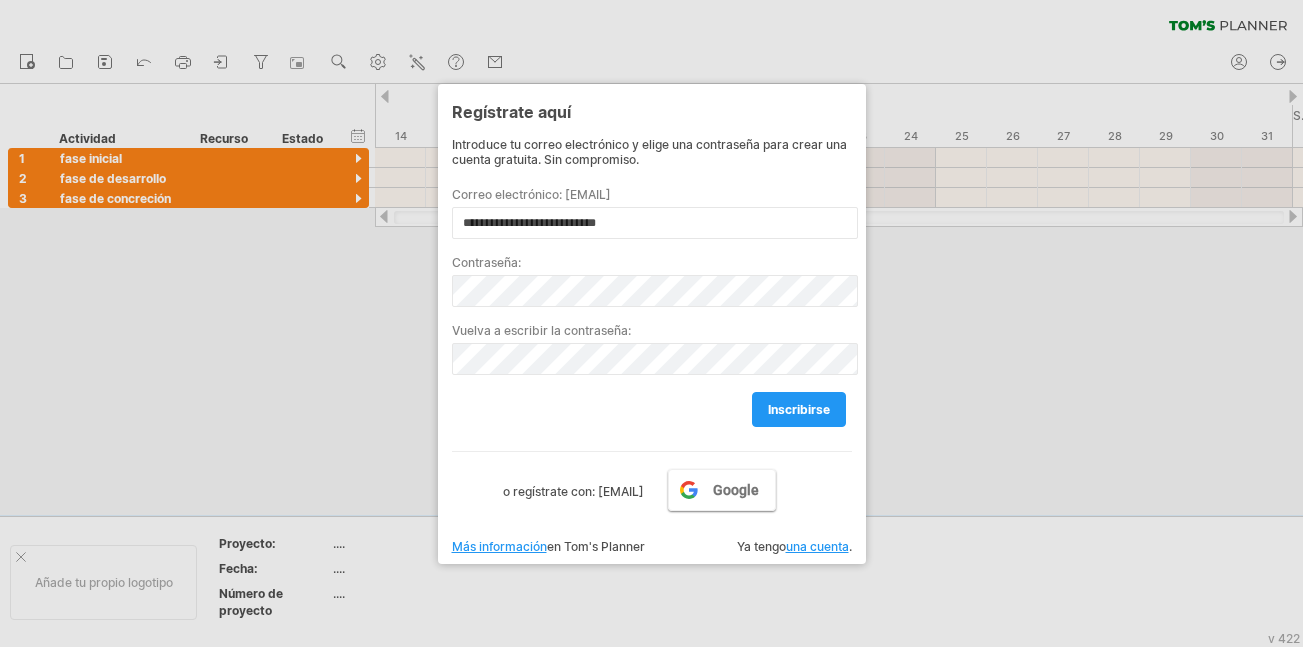 click on "Google" at bounding box center [736, 490] 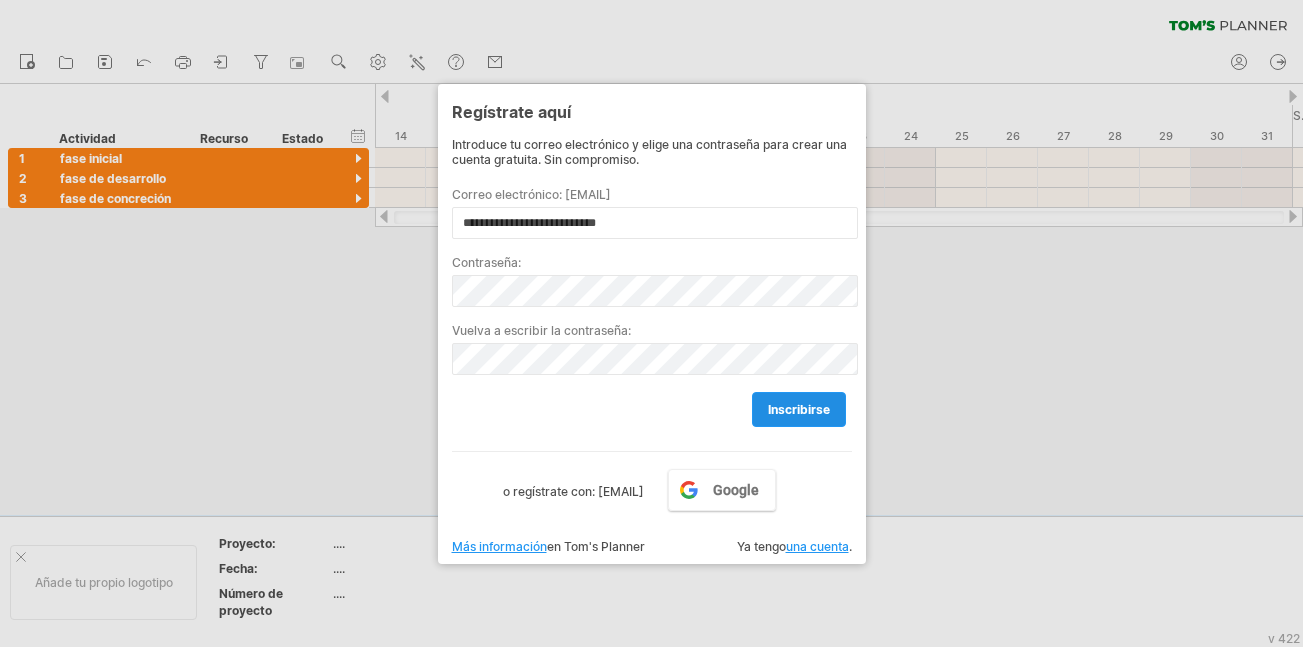 click on "inscribirse" at bounding box center [799, 409] 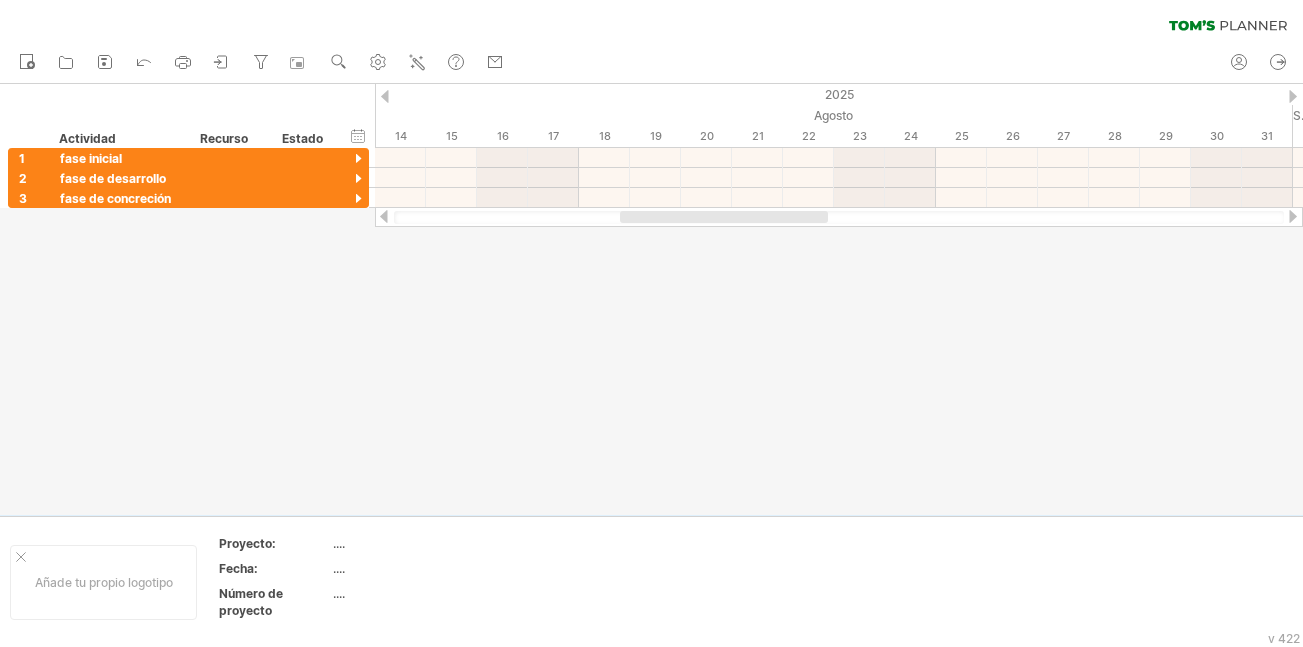 click at bounding box center (385, 96) 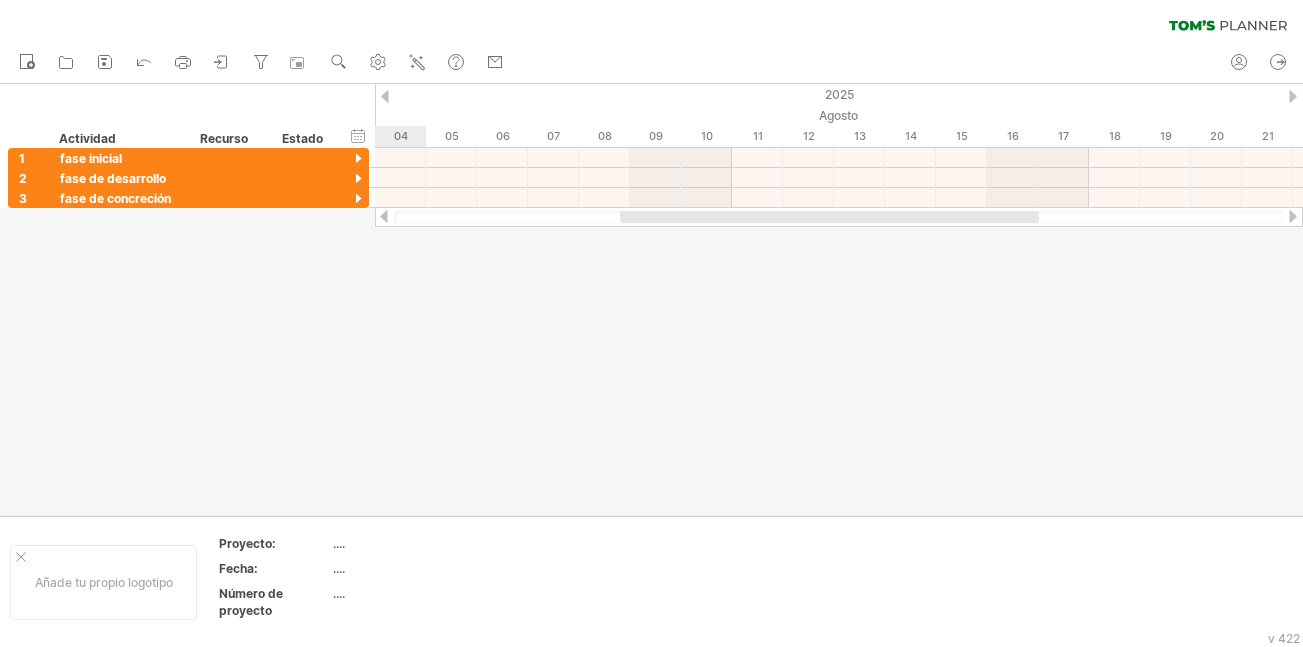 click at bounding box center (385, 96) 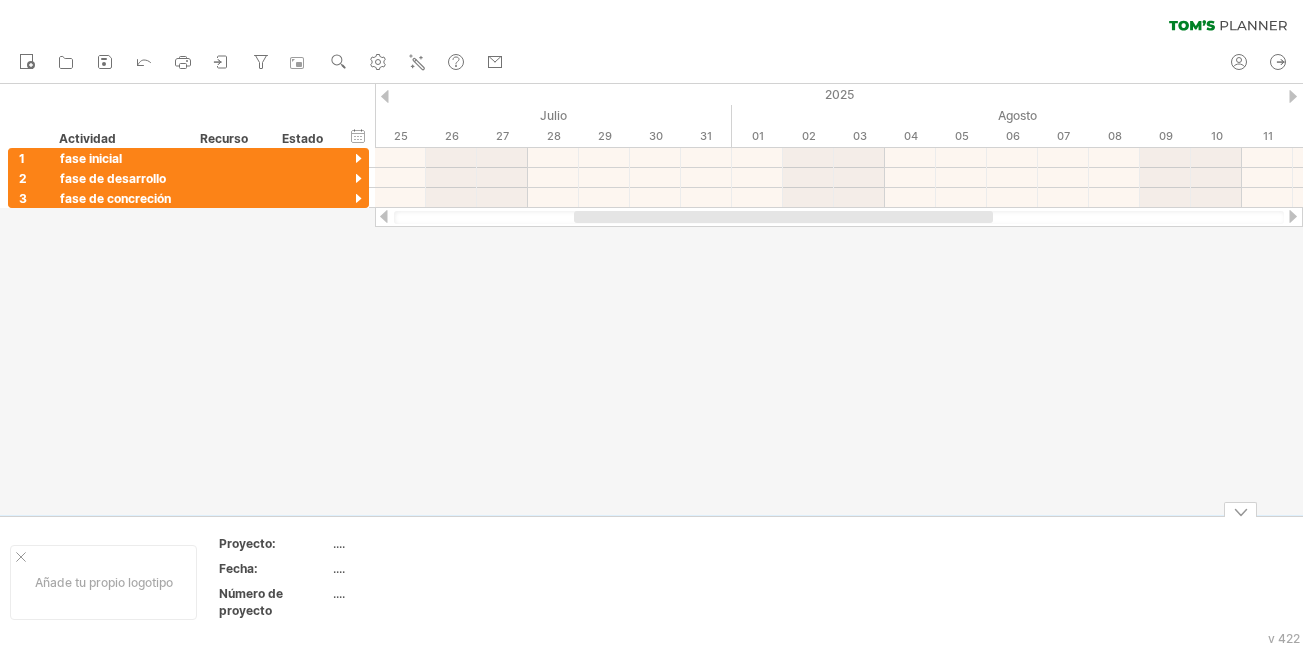 click at bounding box center [1240, 509] 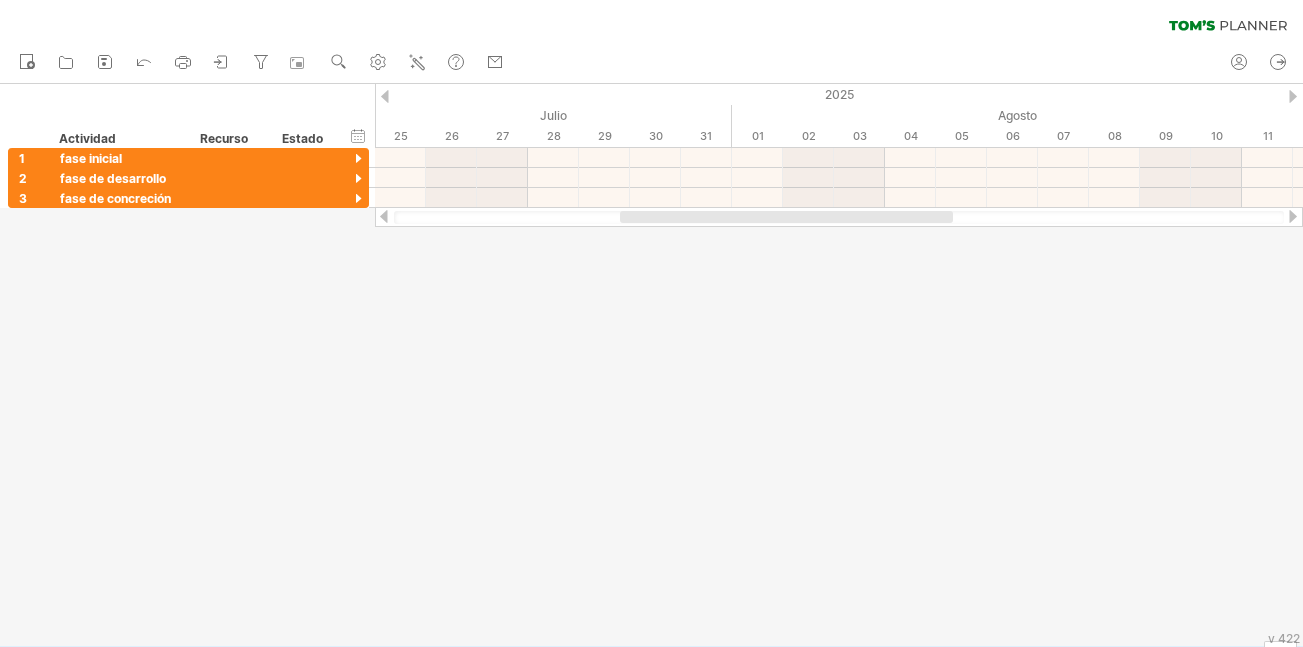 click at bounding box center (1293, 216) 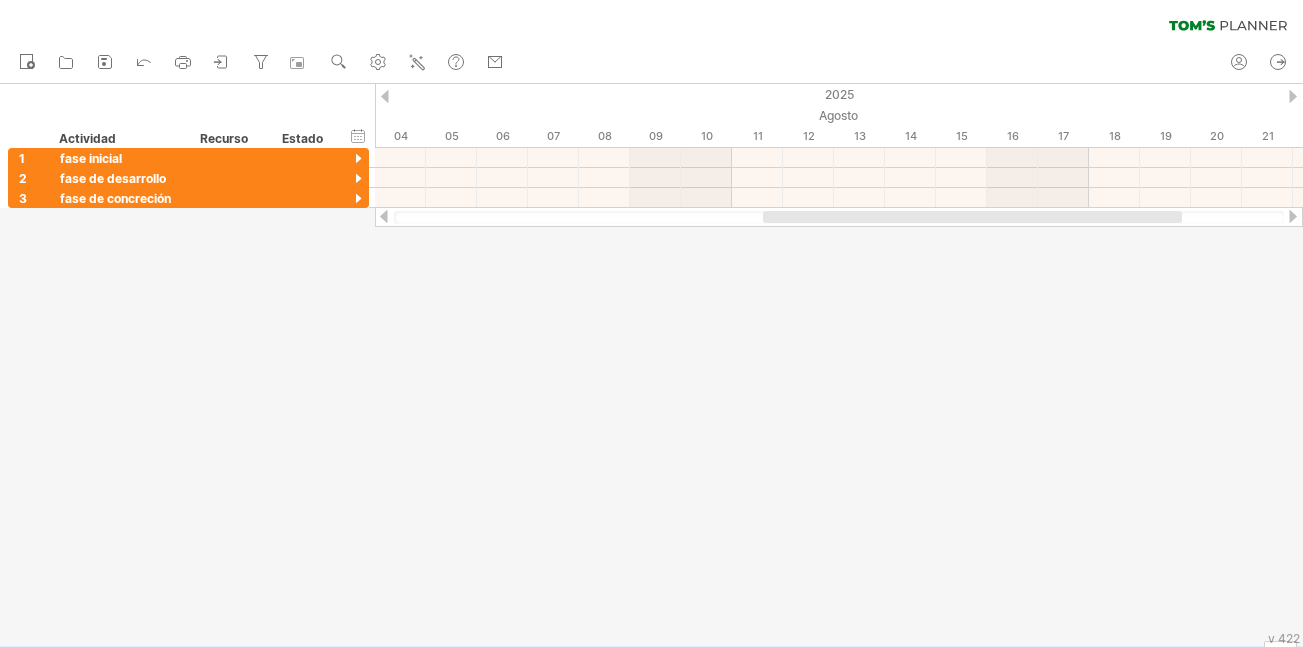 click at bounding box center [1293, 216] 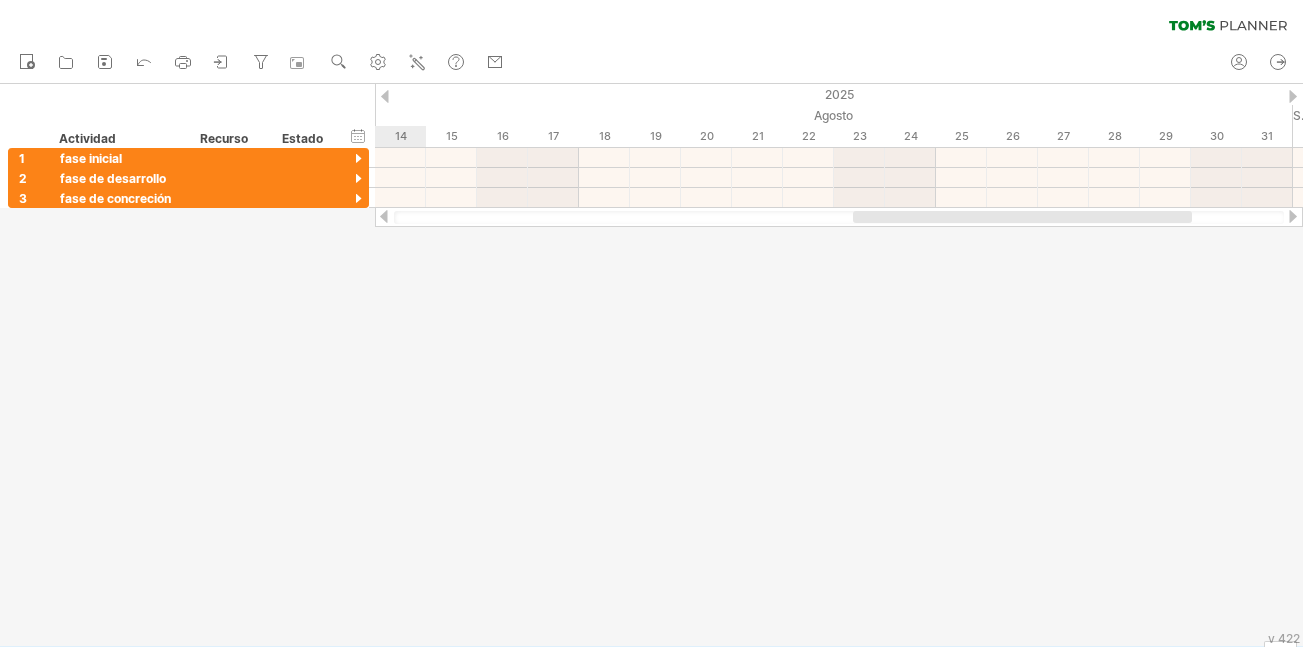 click at bounding box center (1293, 216) 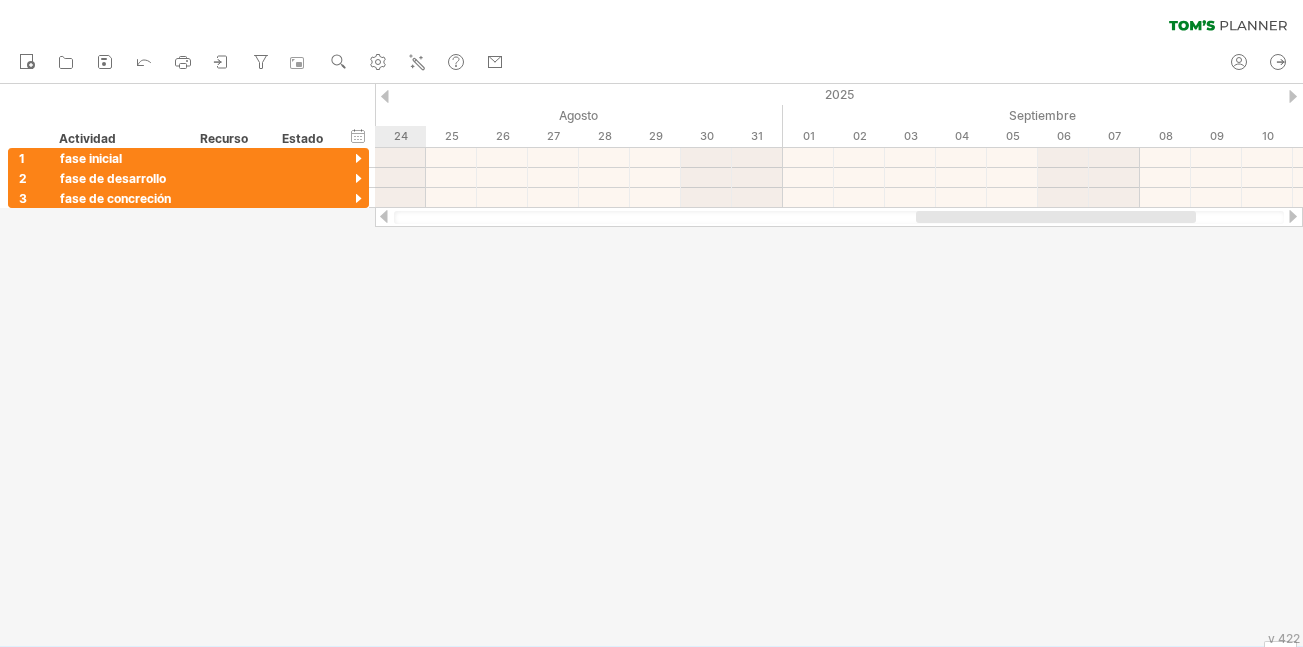 click at bounding box center (1293, 216) 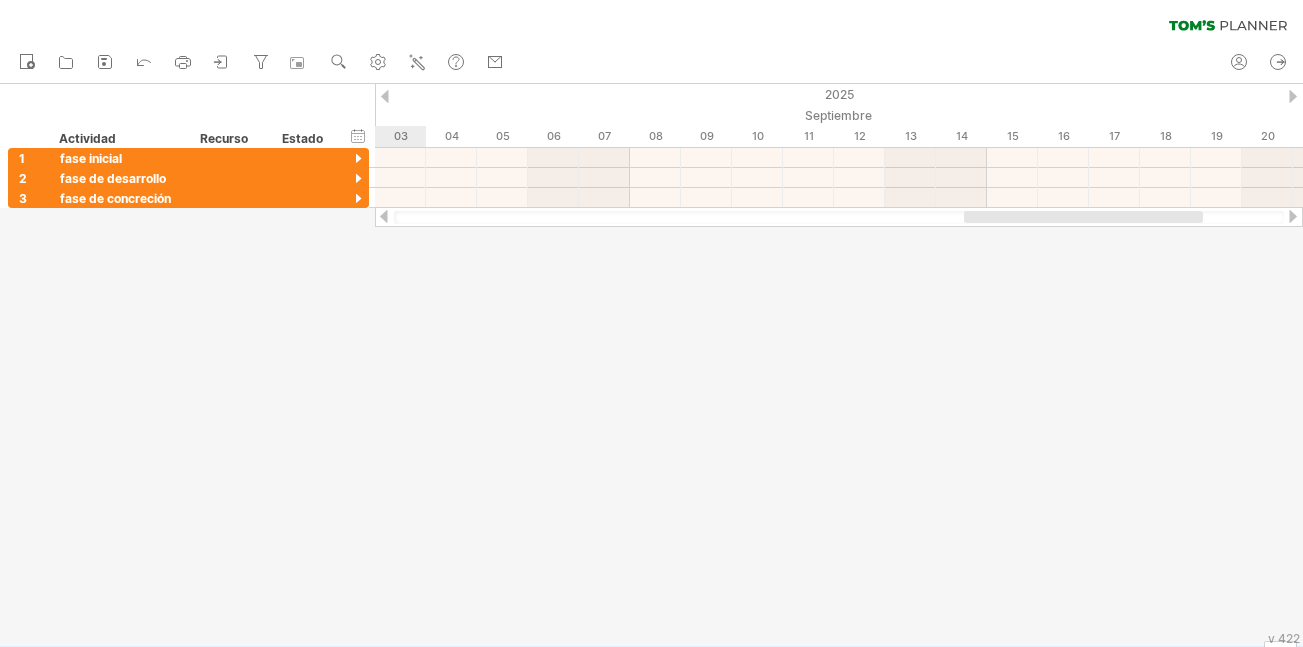 click at bounding box center (1293, 216) 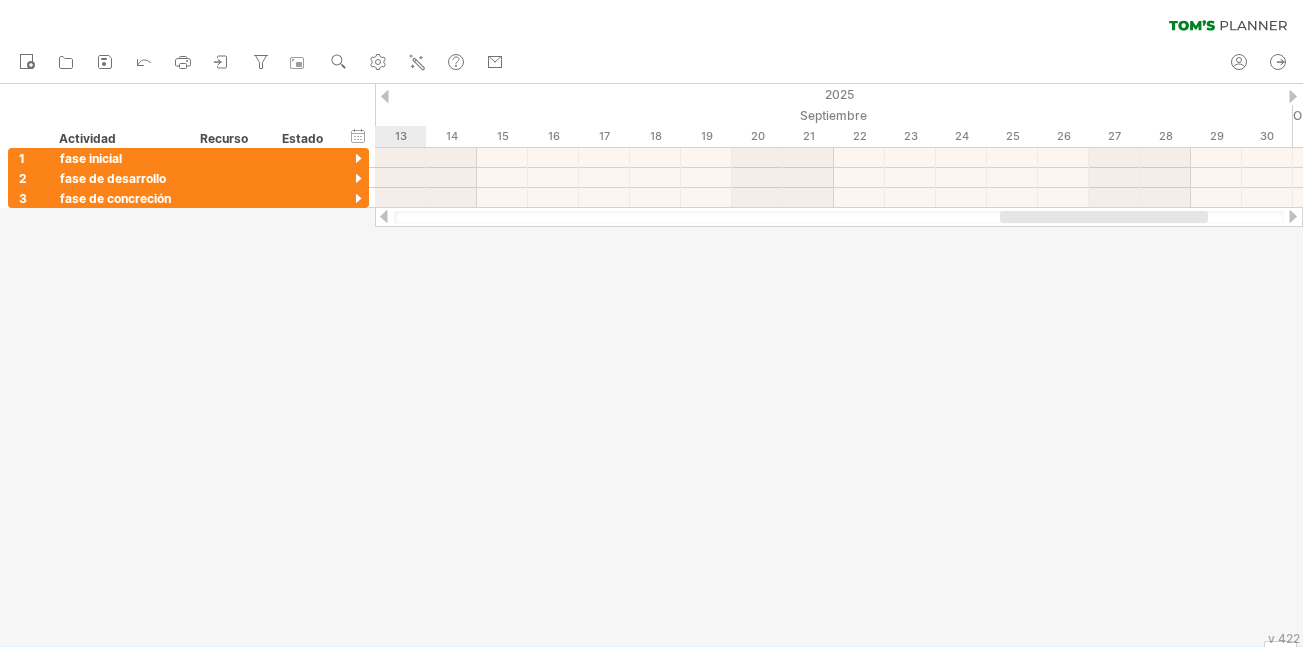 click at bounding box center (1293, 216) 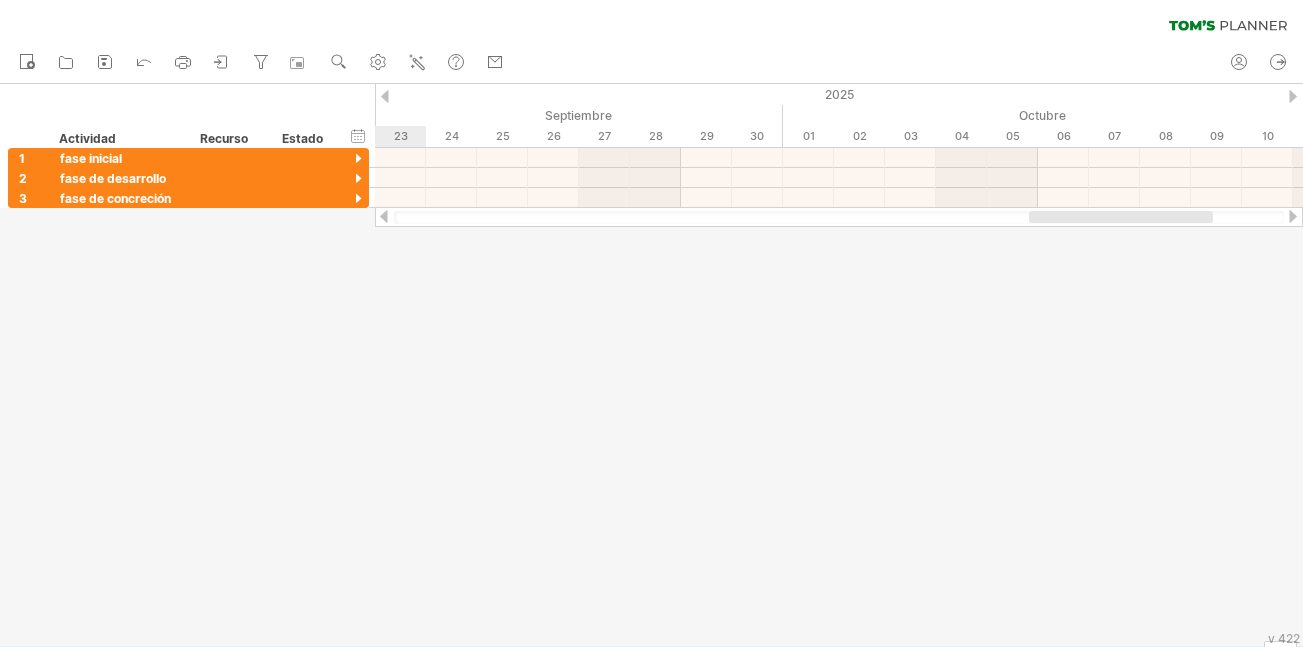 click at bounding box center (1293, 216) 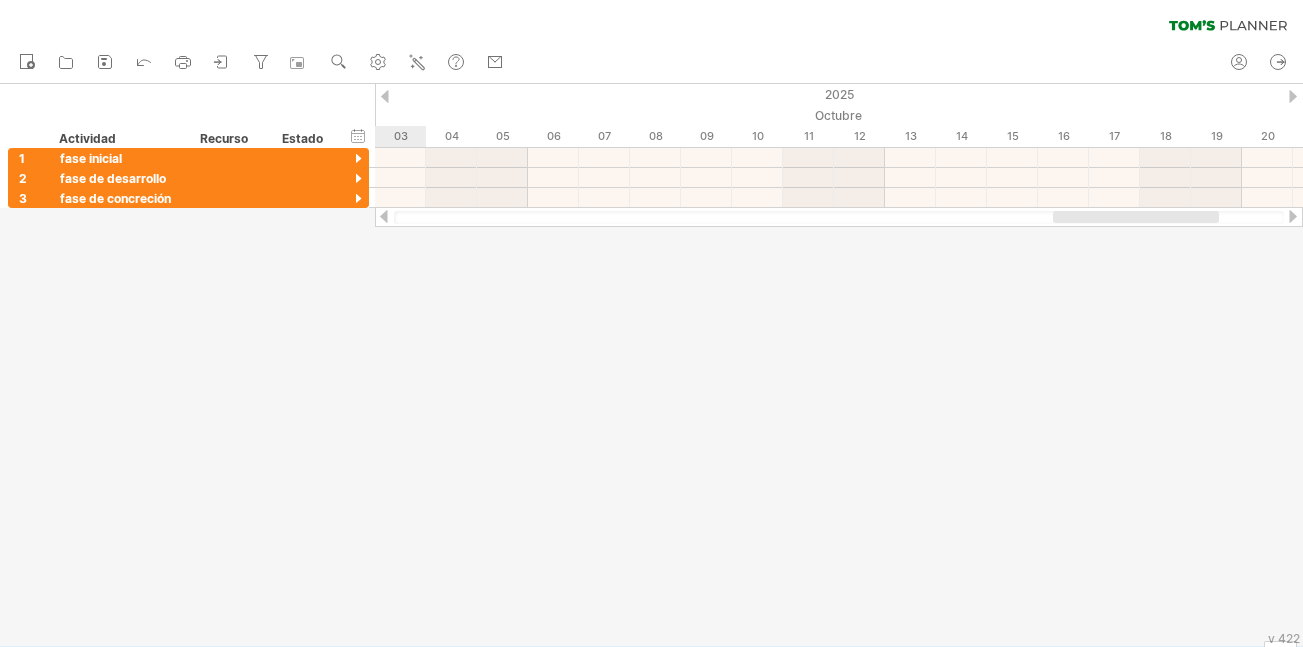 click at bounding box center [1293, 216] 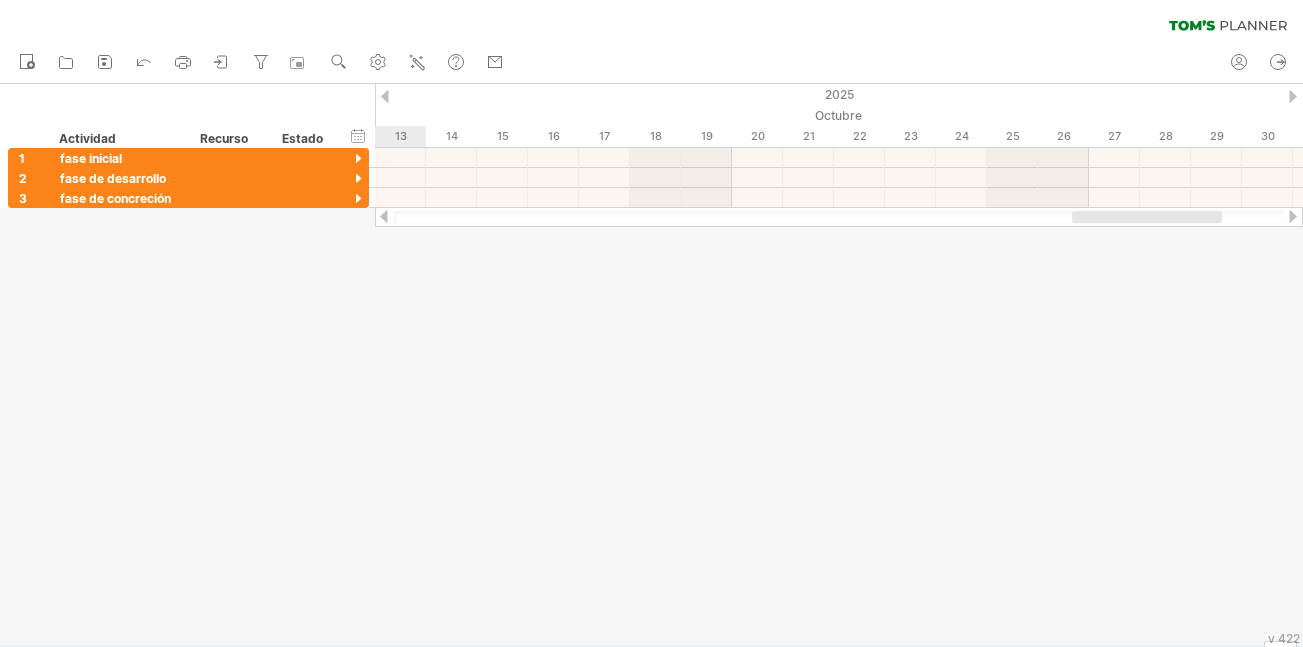 click at bounding box center (1293, 216) 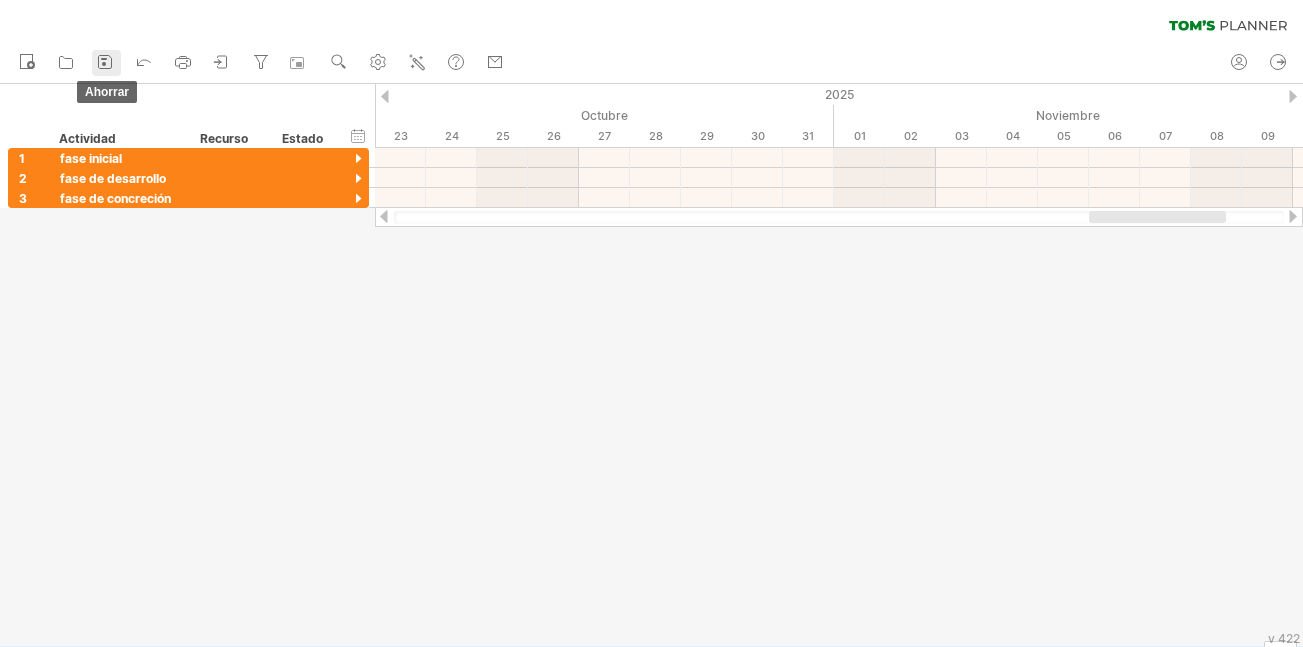 click at bounding box center (105, 62) 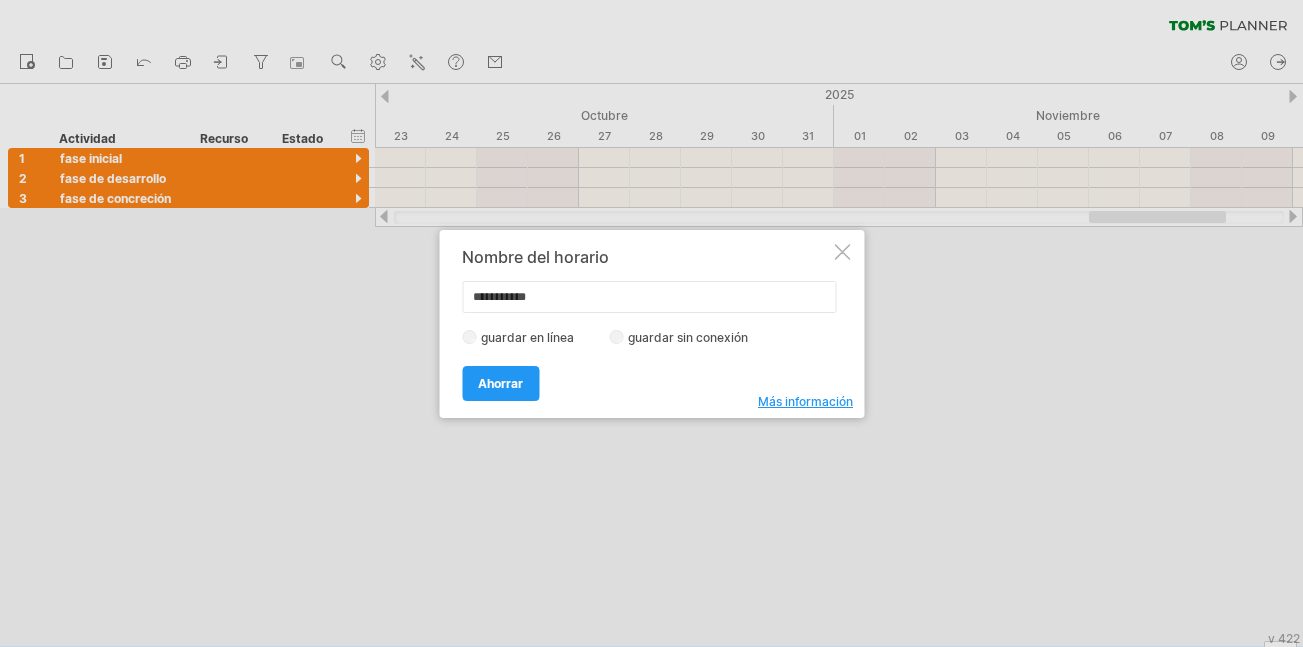 click at bounding box center (842, 252) 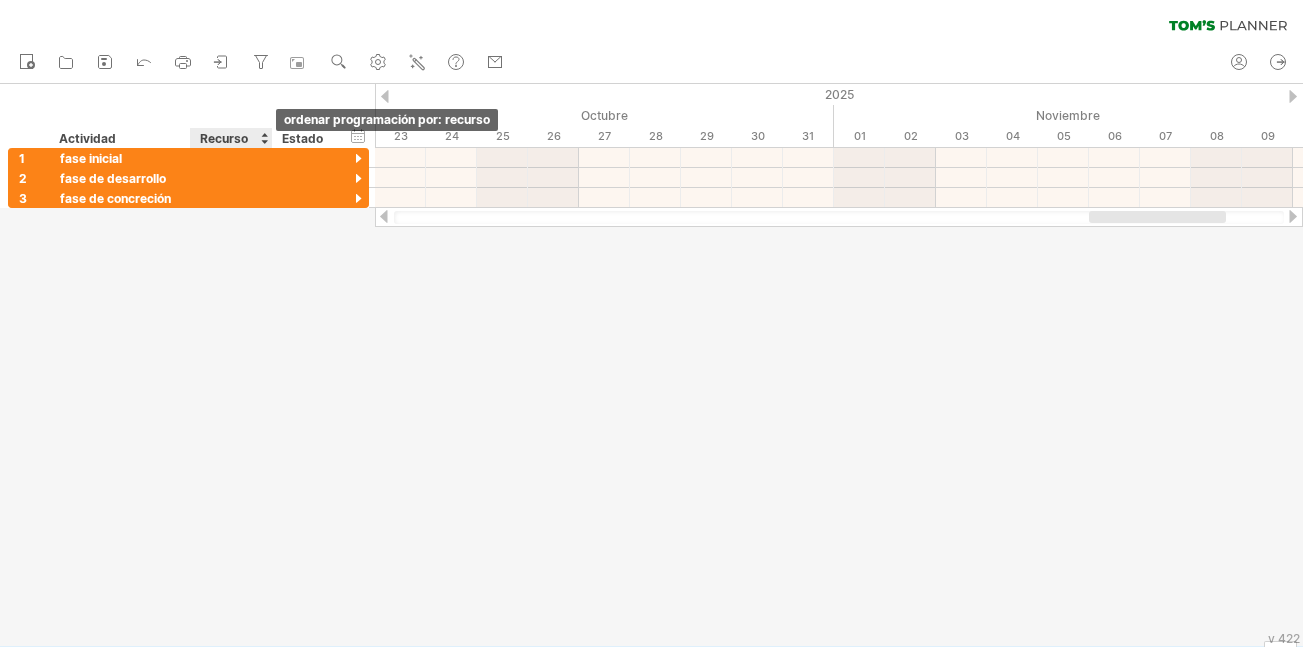 click at bounding box center (264, 138) 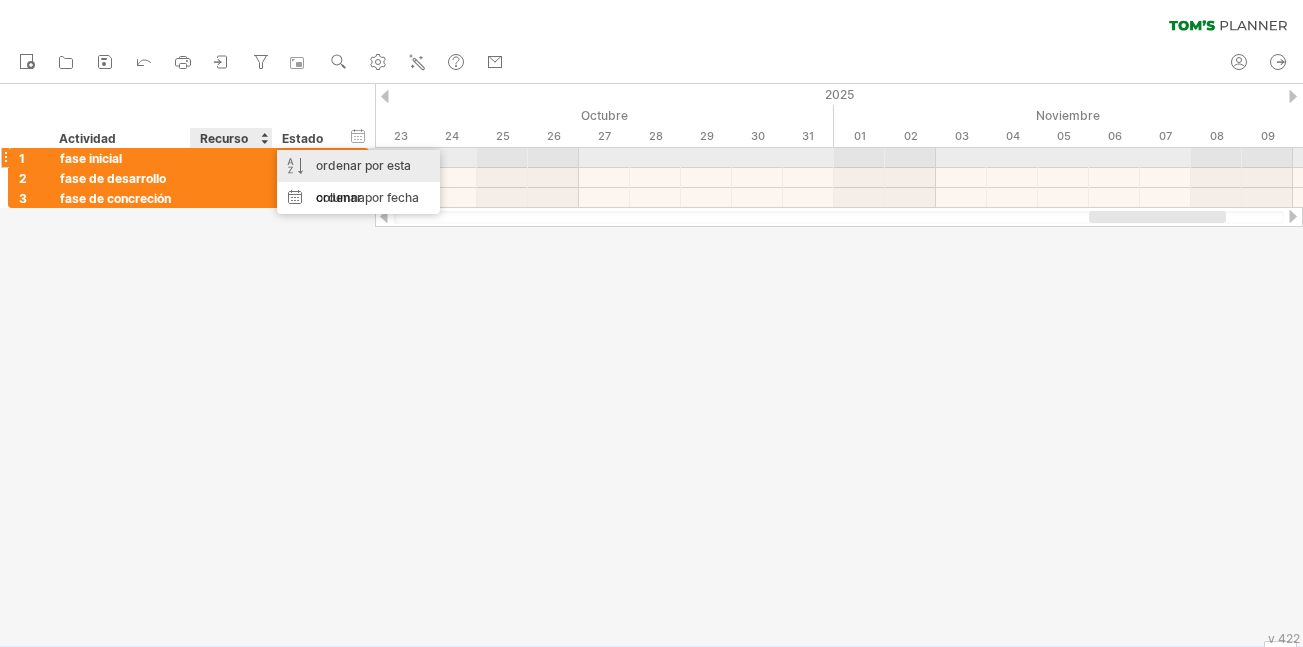 click on "ordenar por esta columna" at bounding box center (363, 181) 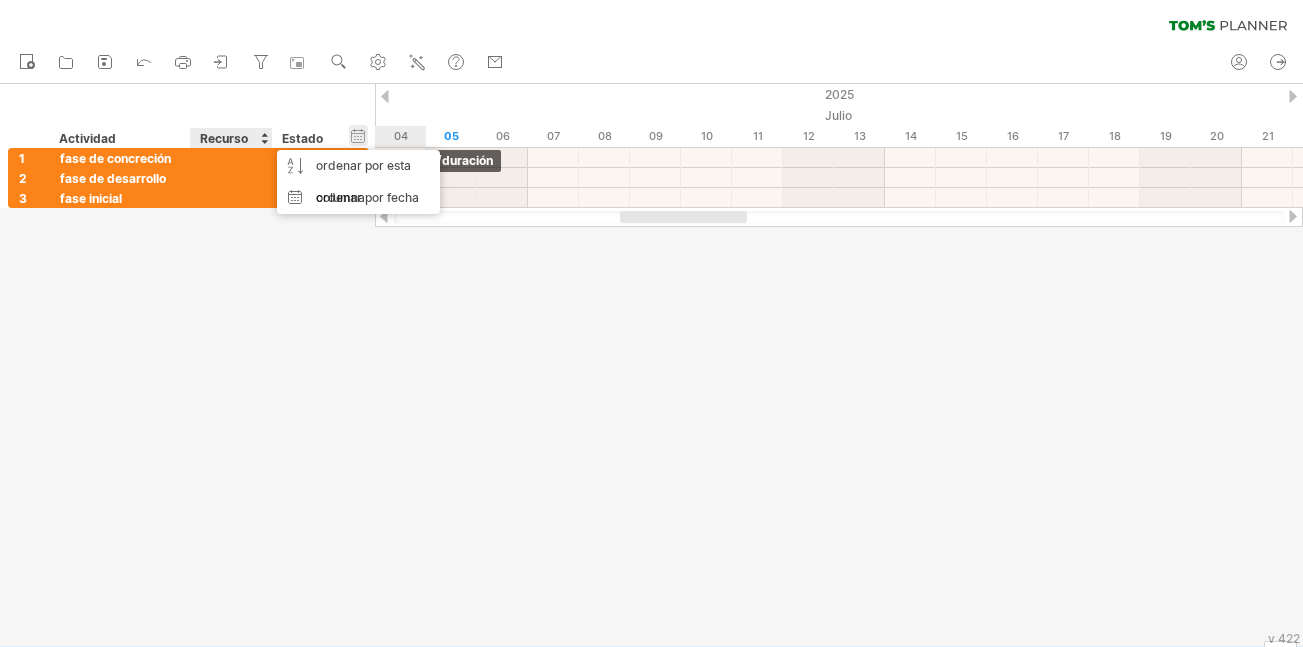 click on "hide start/end/duration mostrar inicio/fin/duración" at bounding box center [358, 135] 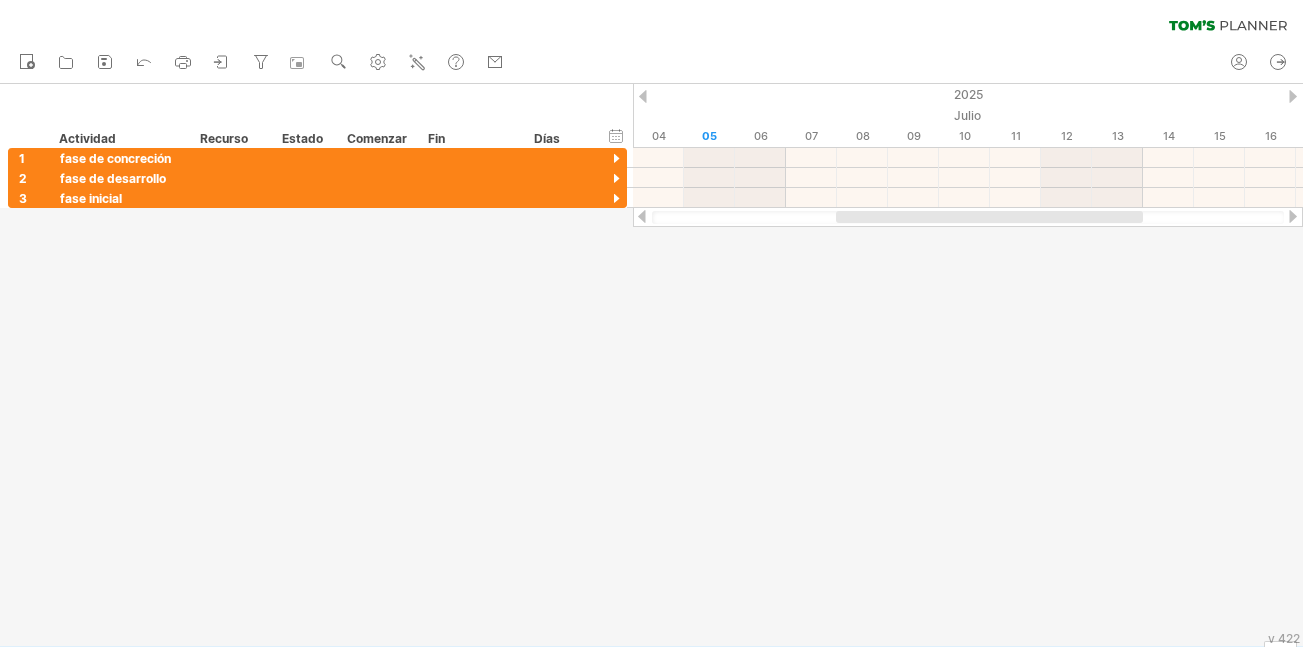 click at bounding box center (651, 365) 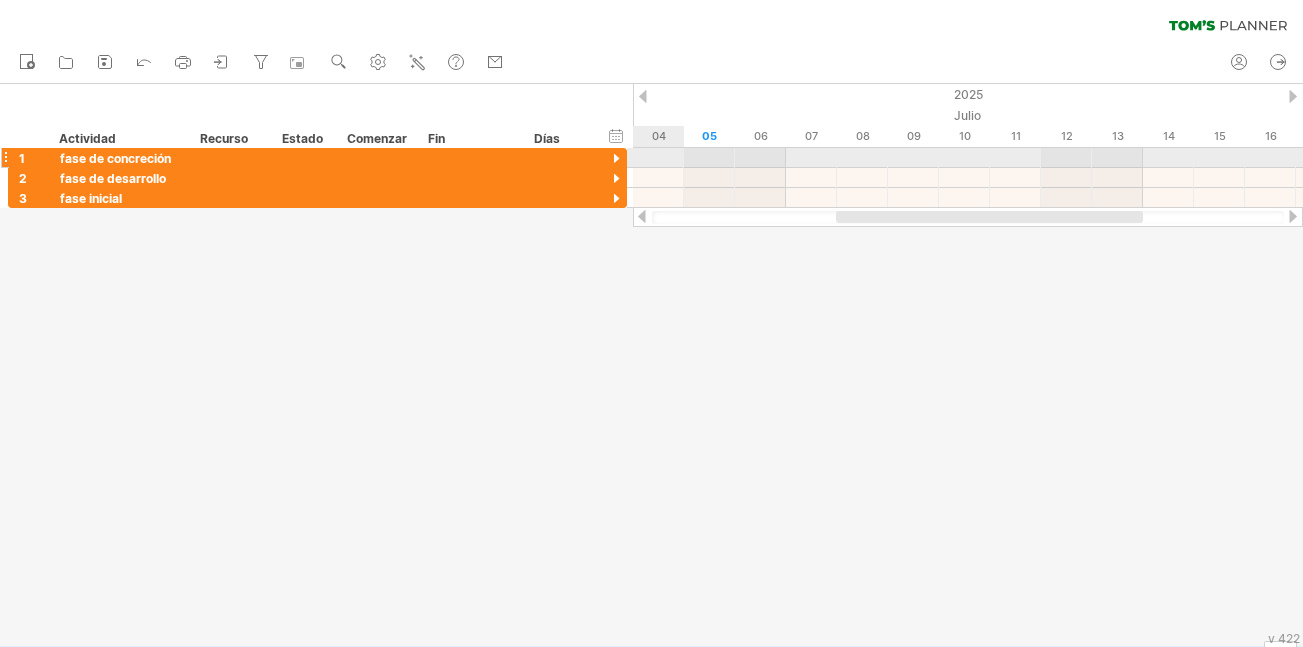 click at bounding box center (616, 159) 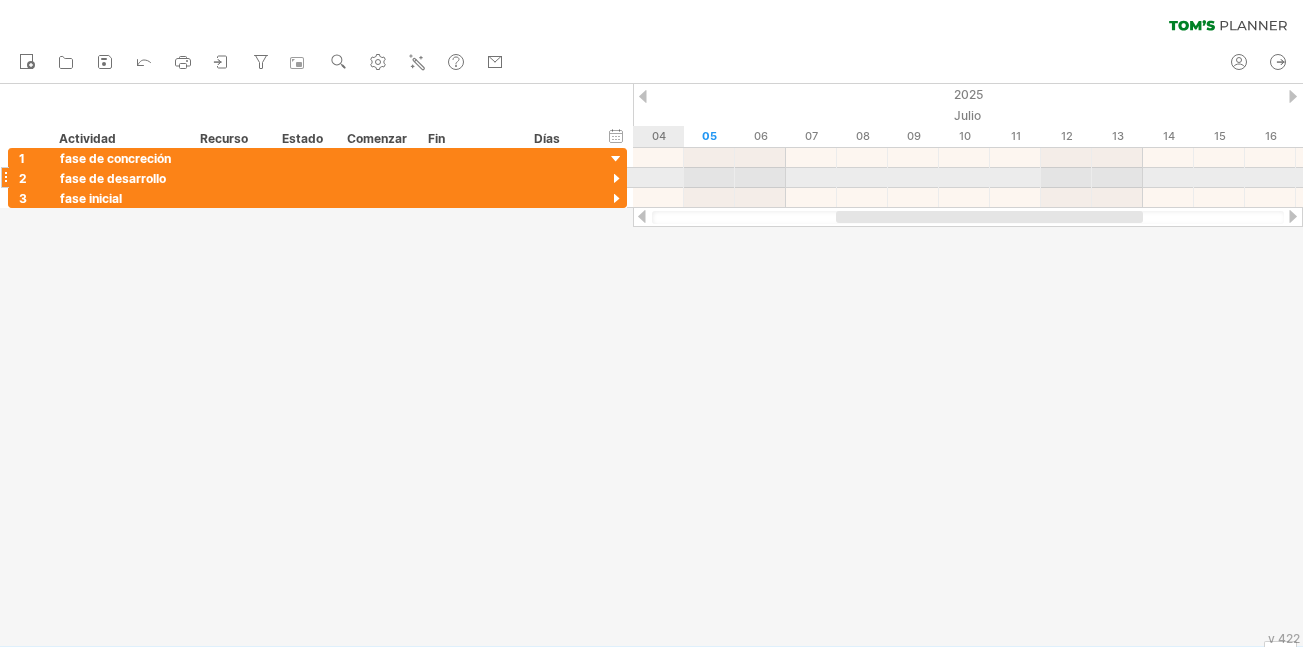 click at bounding box center [616, 179] 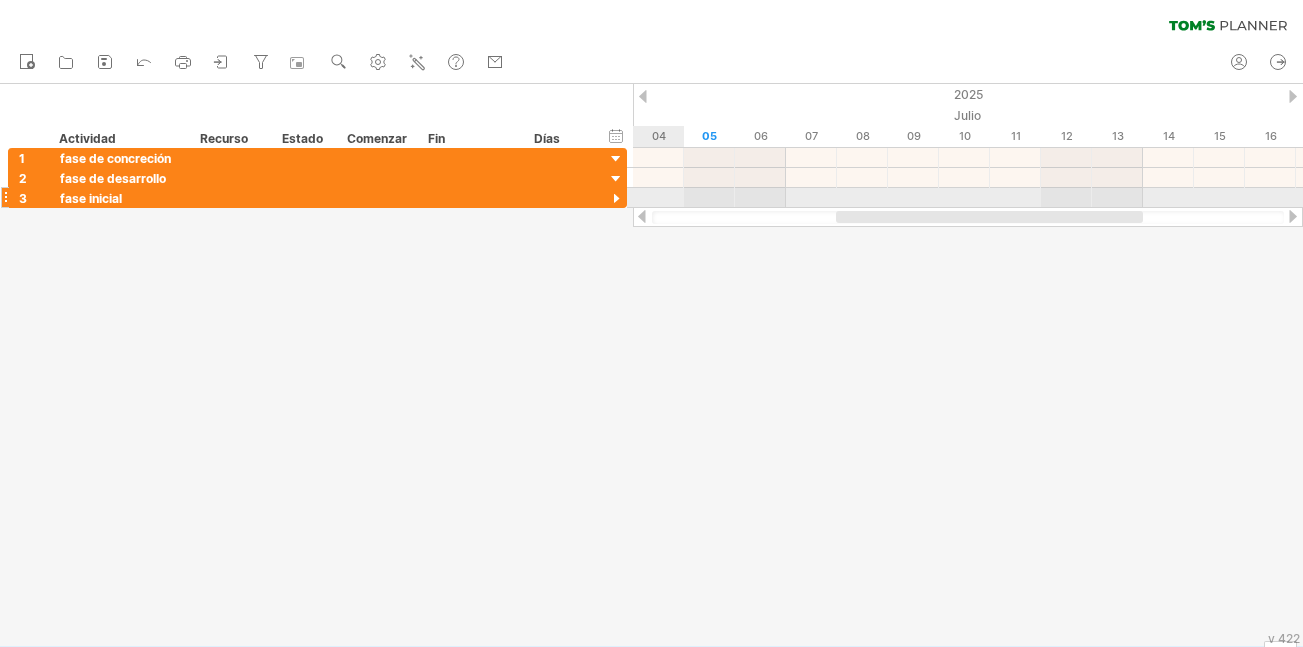 click at bounding box center [616, 199] 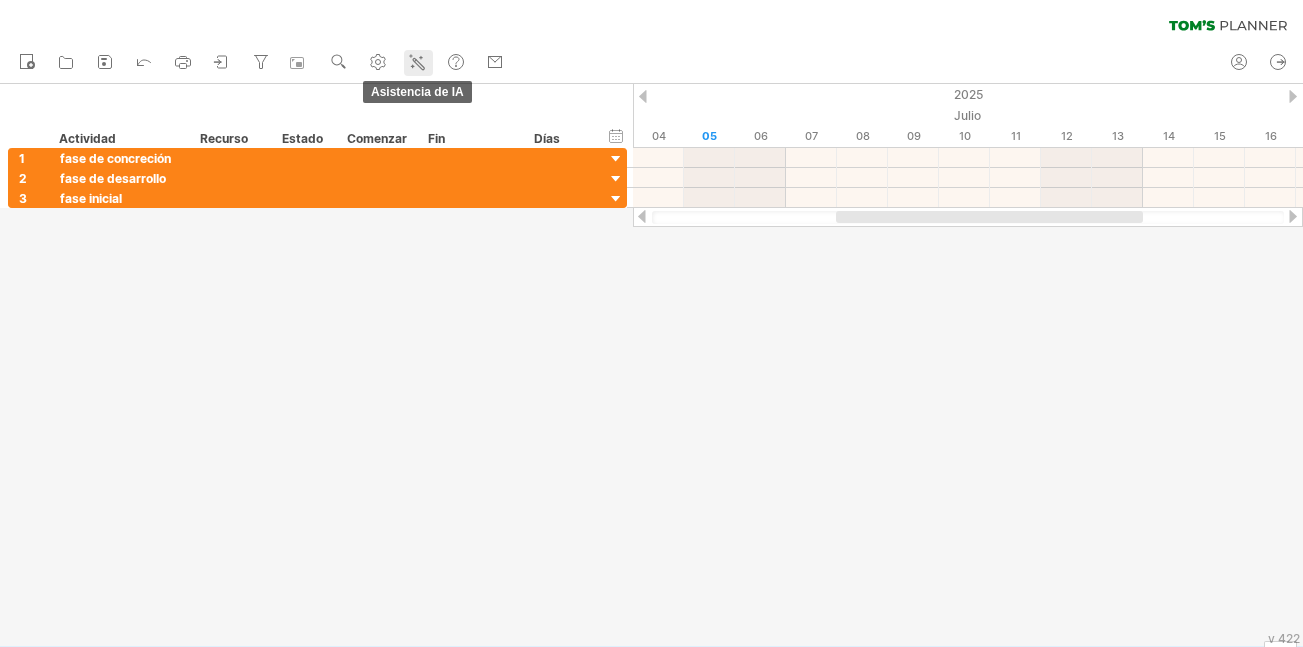 click at bounding box center [417, 62] 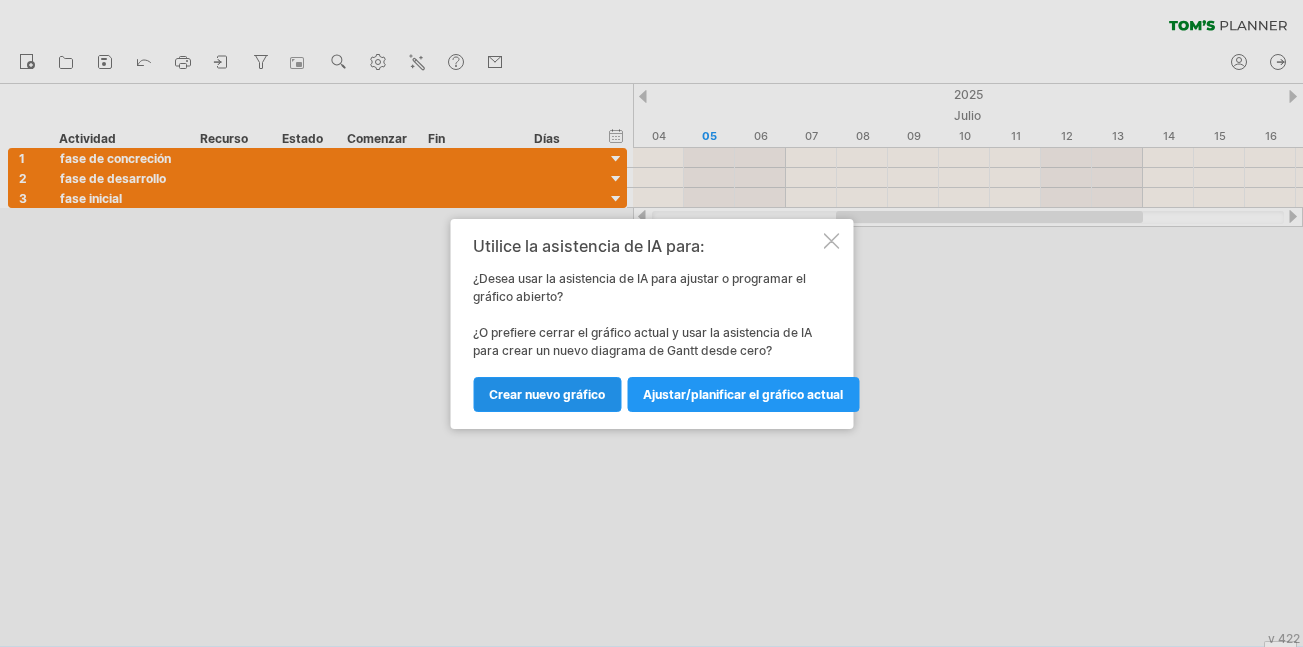 click on "Crear nuevo gráfico" at bounding box center (743, 394) 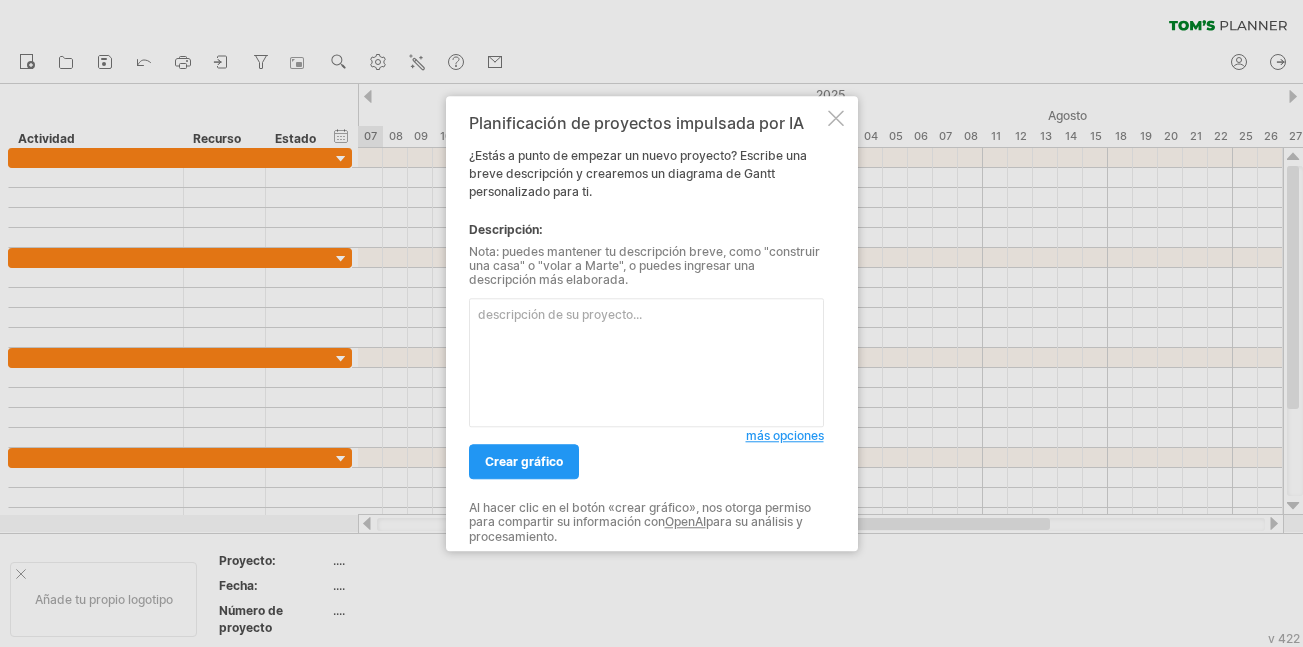 click at bounding box center [651, 323] 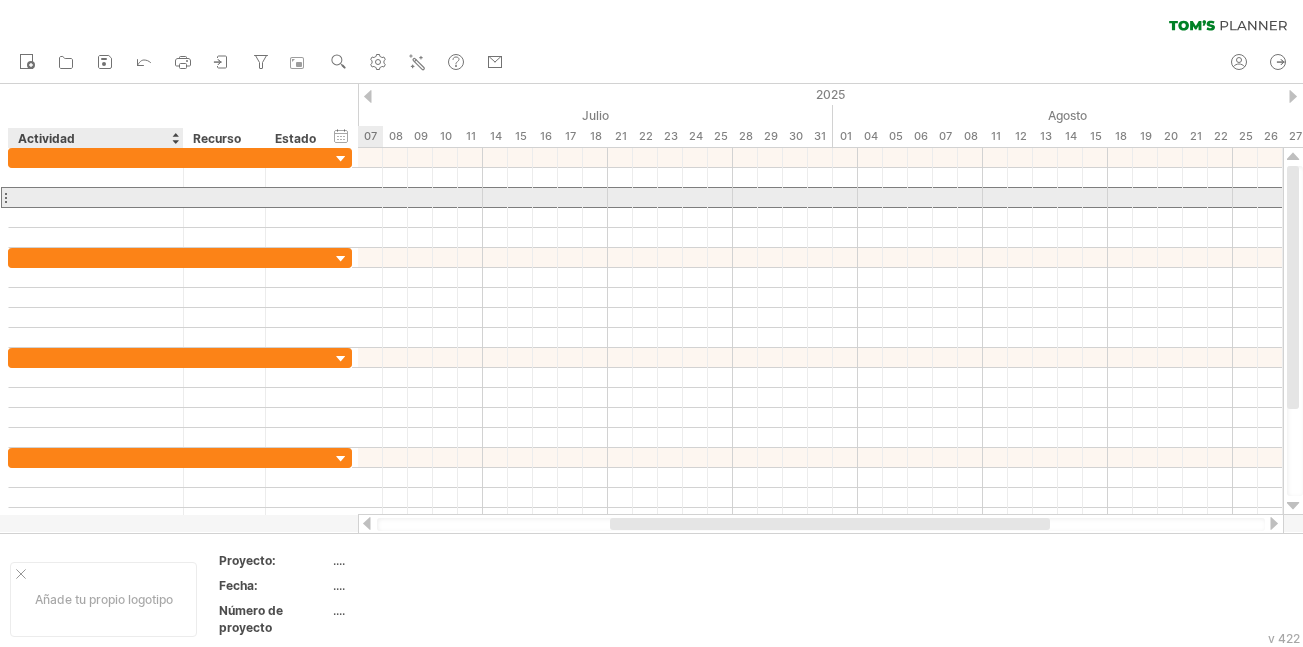 click at bounding box center [96, 197] 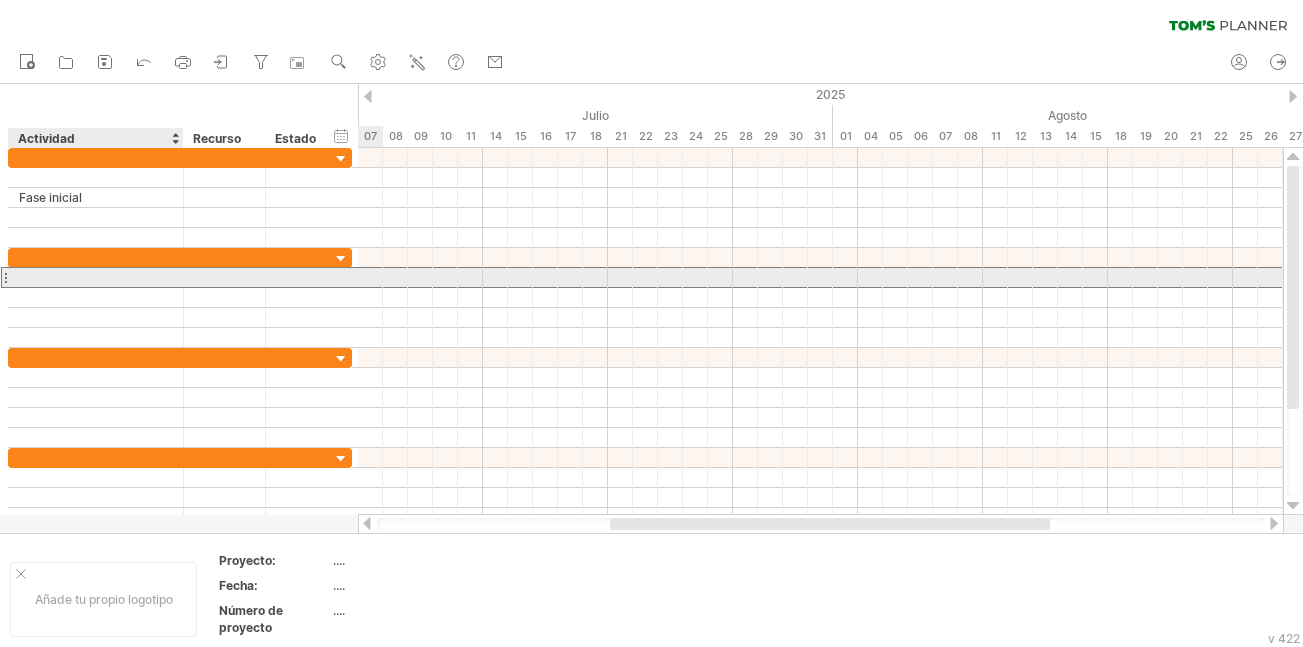 click at bounding box center (96, 277) 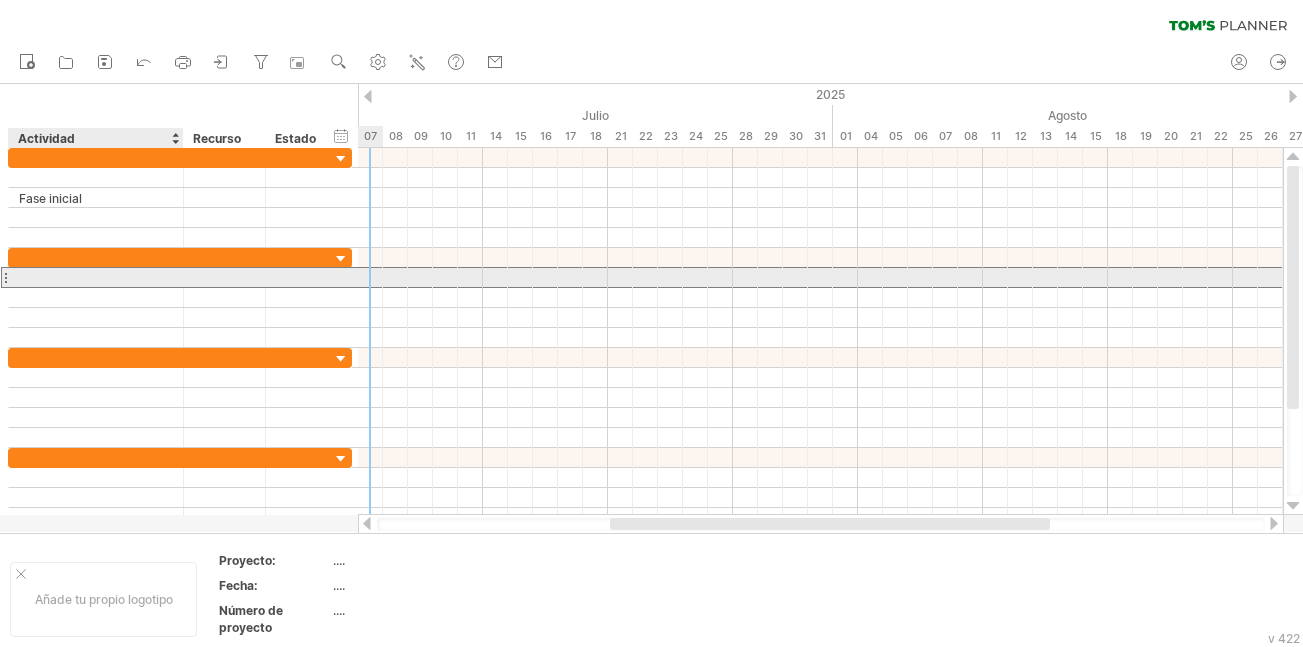 click at bounding box center [96, 277] 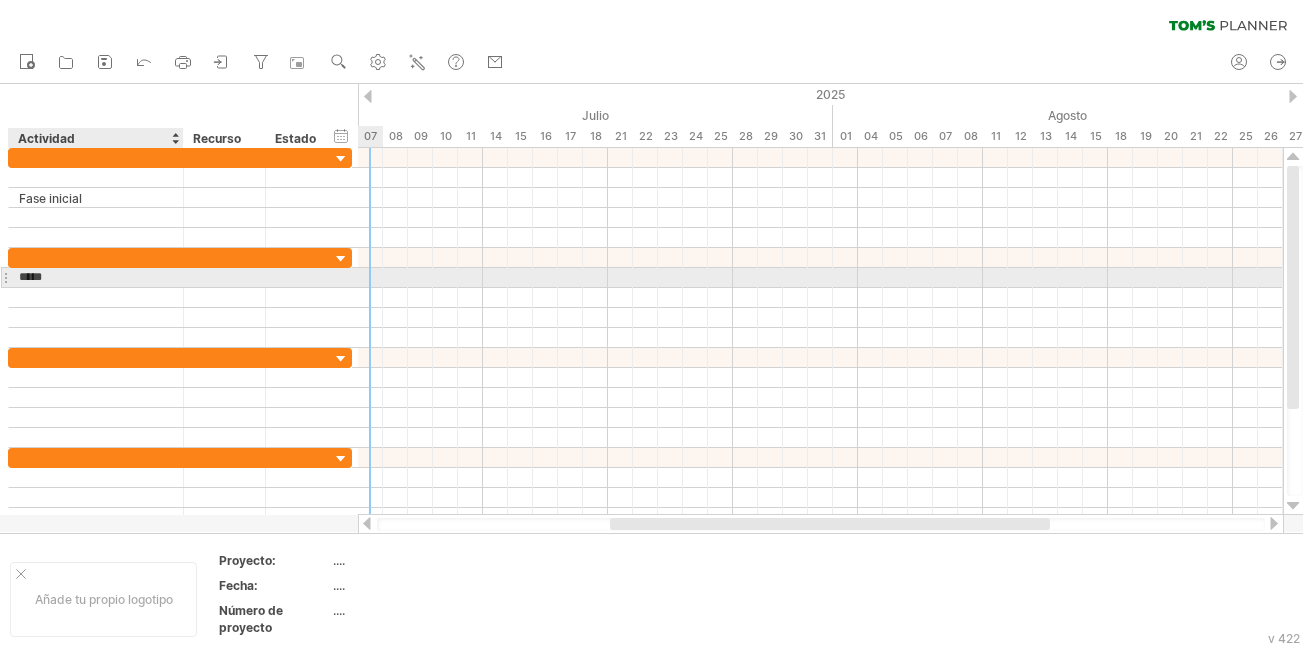 type on "**********" 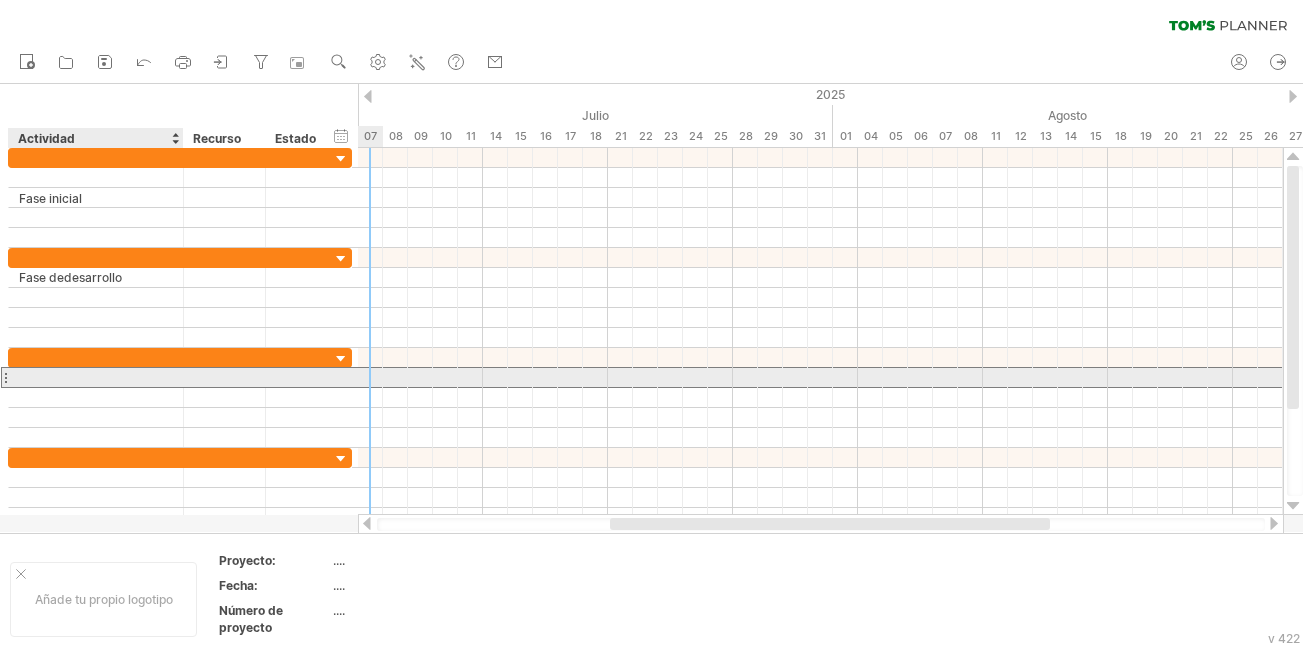 click at bounding box center [96, 377] 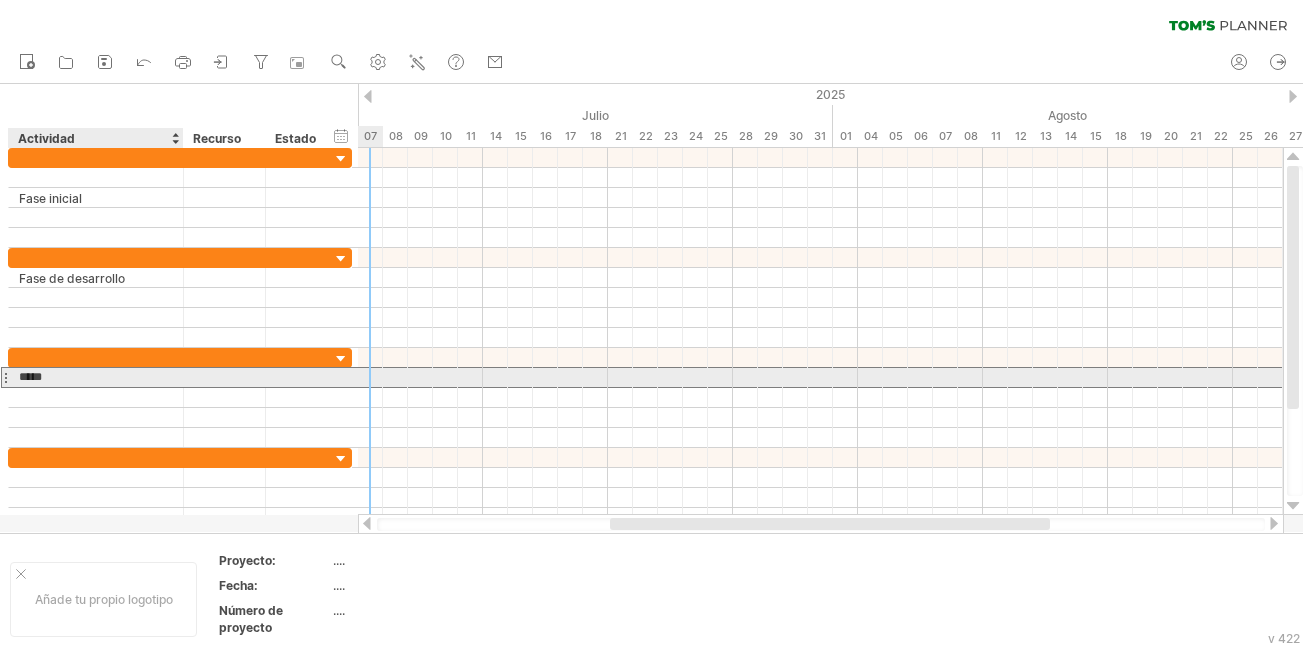 type on "******" 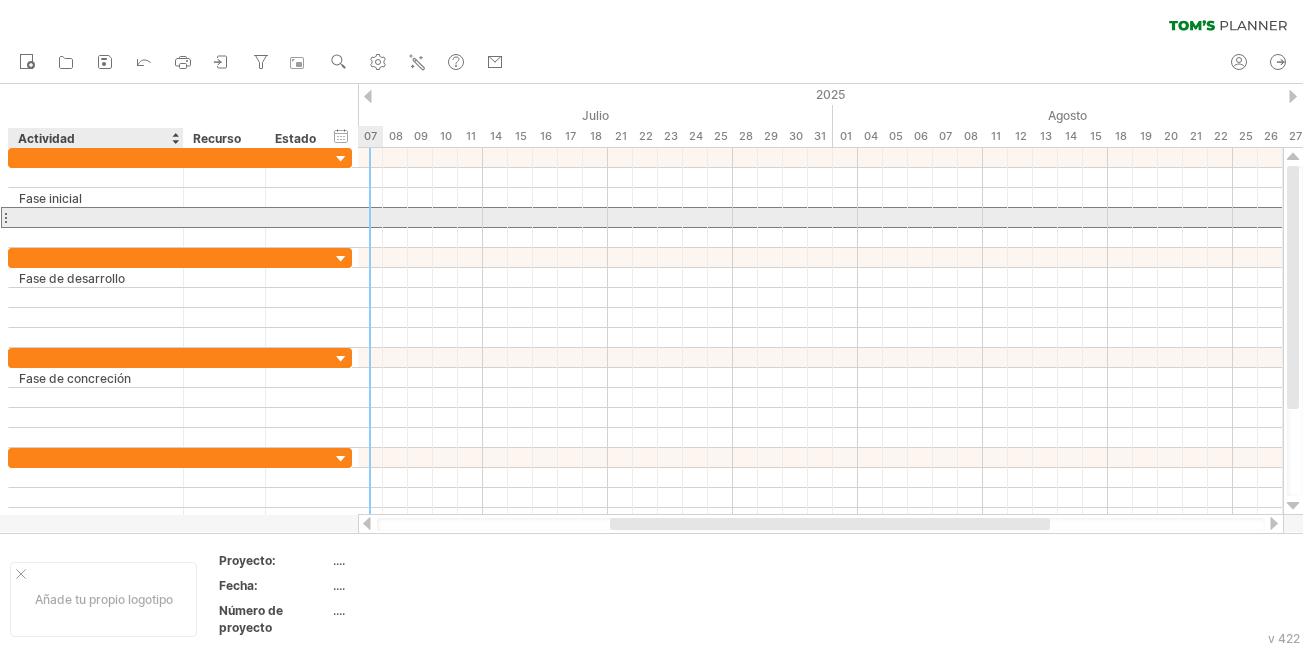 click at bounding box center [96, 217] 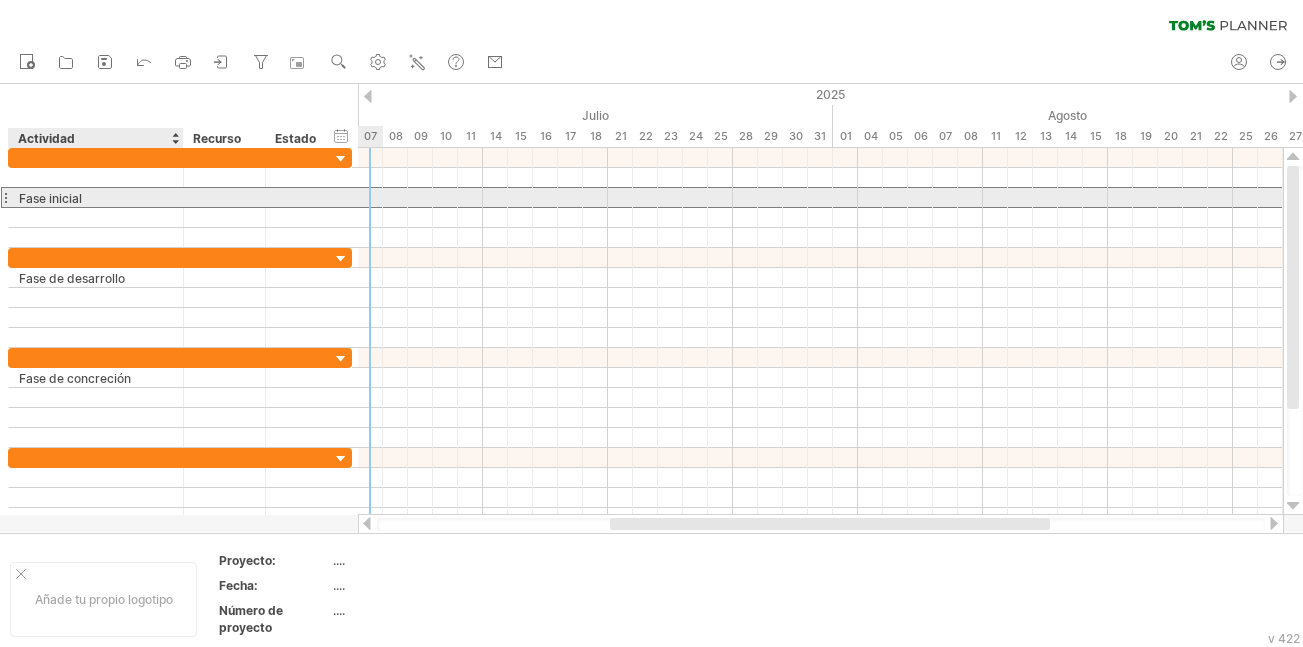 drag, startPoint x: 96, startPoint y: 191, endPoint x: 31, endPoint y: 191, distance: 65 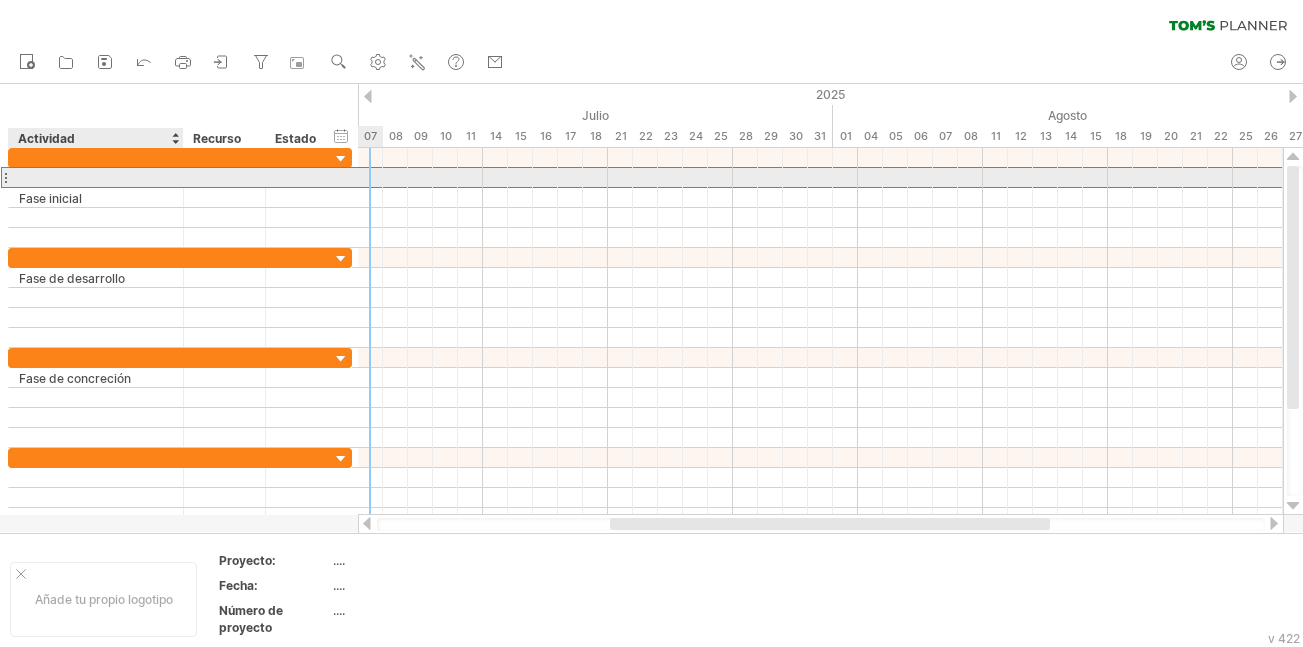 click at bounding box center (96, 177) 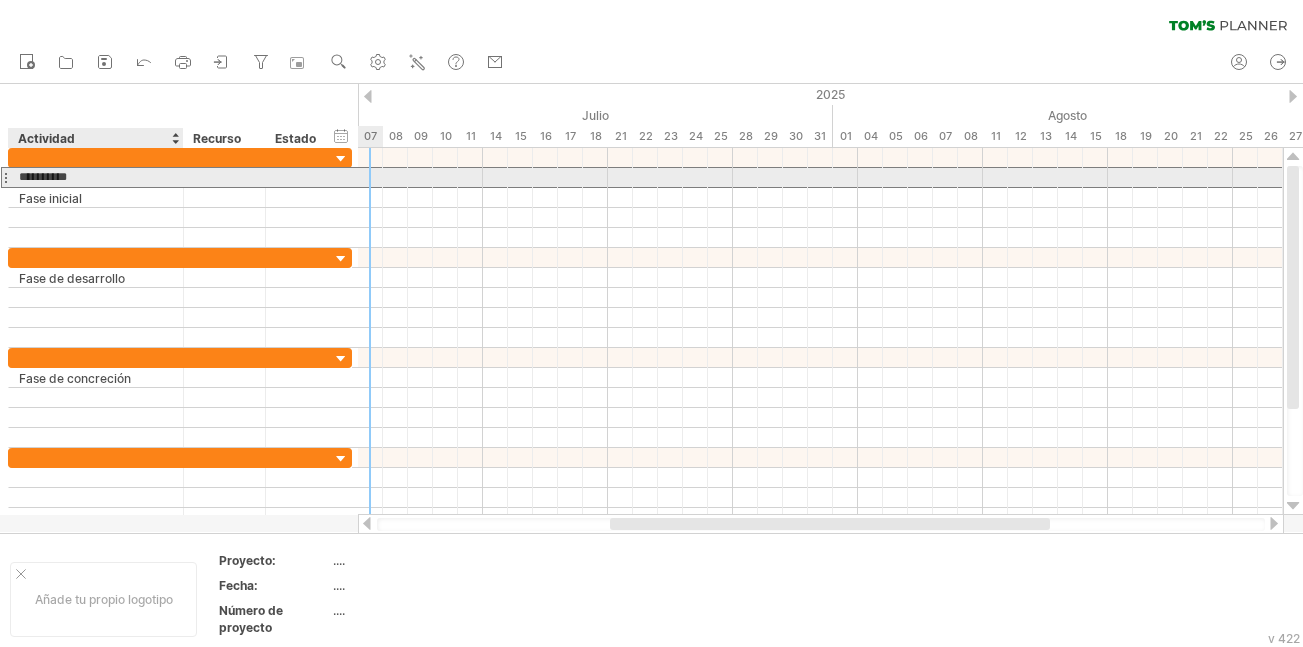 type on "**********" 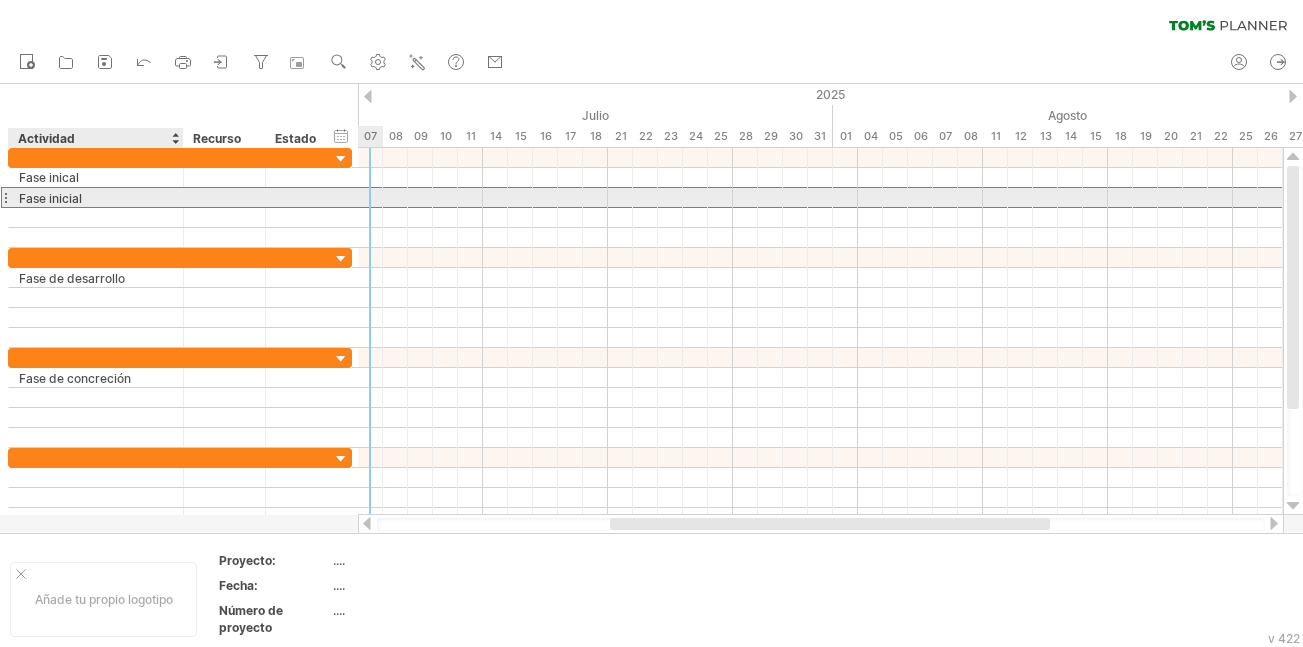 click on "Fase inicial" at bounding box center (96, 197) 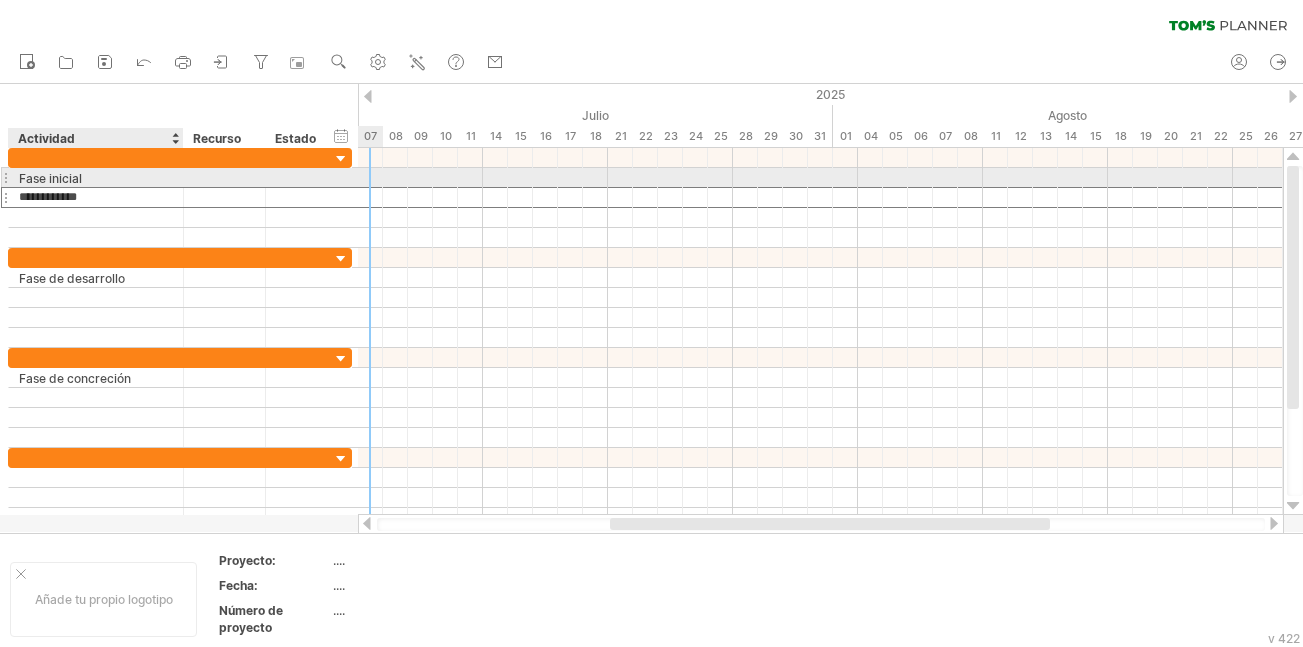 drag, startPoint x: 87, startPoint y: 196, endPoint x: 48, endPoint y: 186, distance: 40.261642 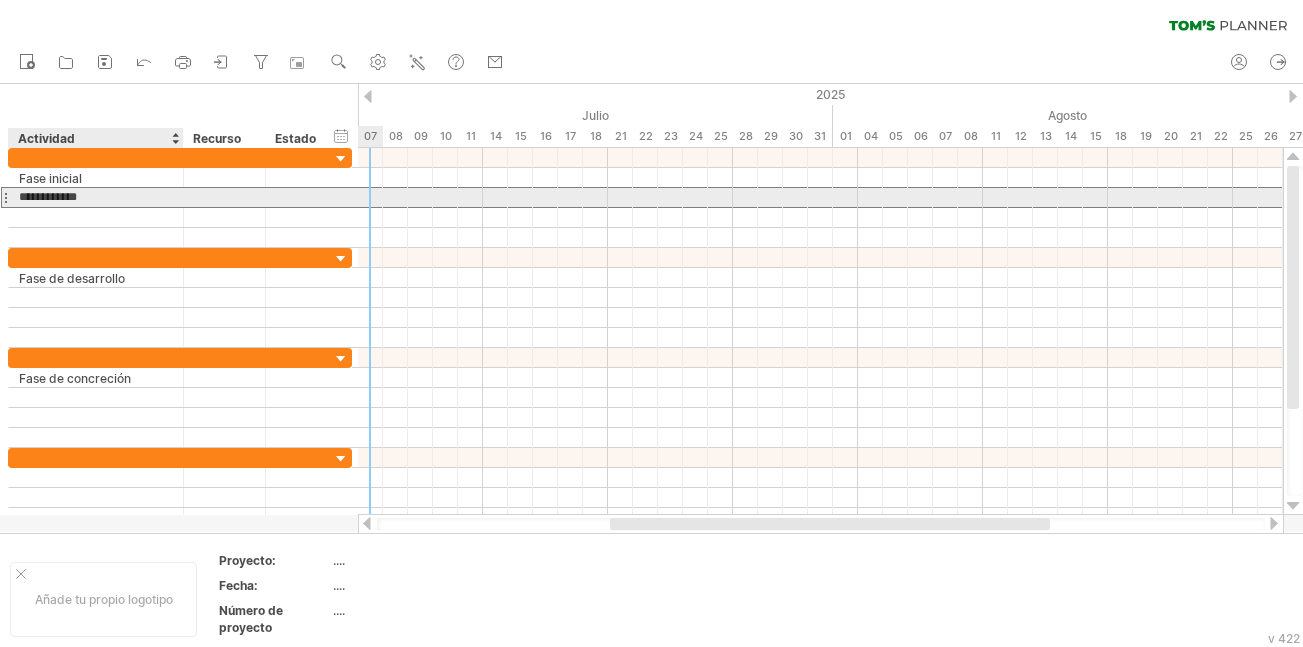 click on "**********" at bounding box center [96, 197] 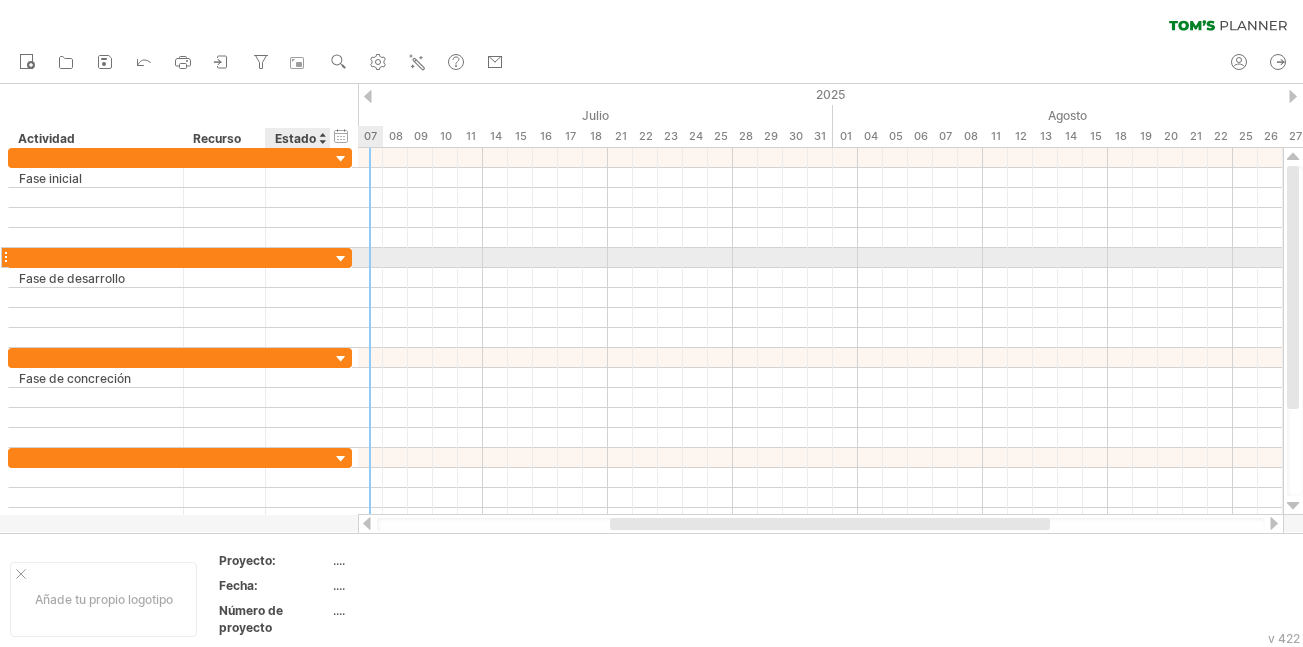 click at bounding box center [341, 259] 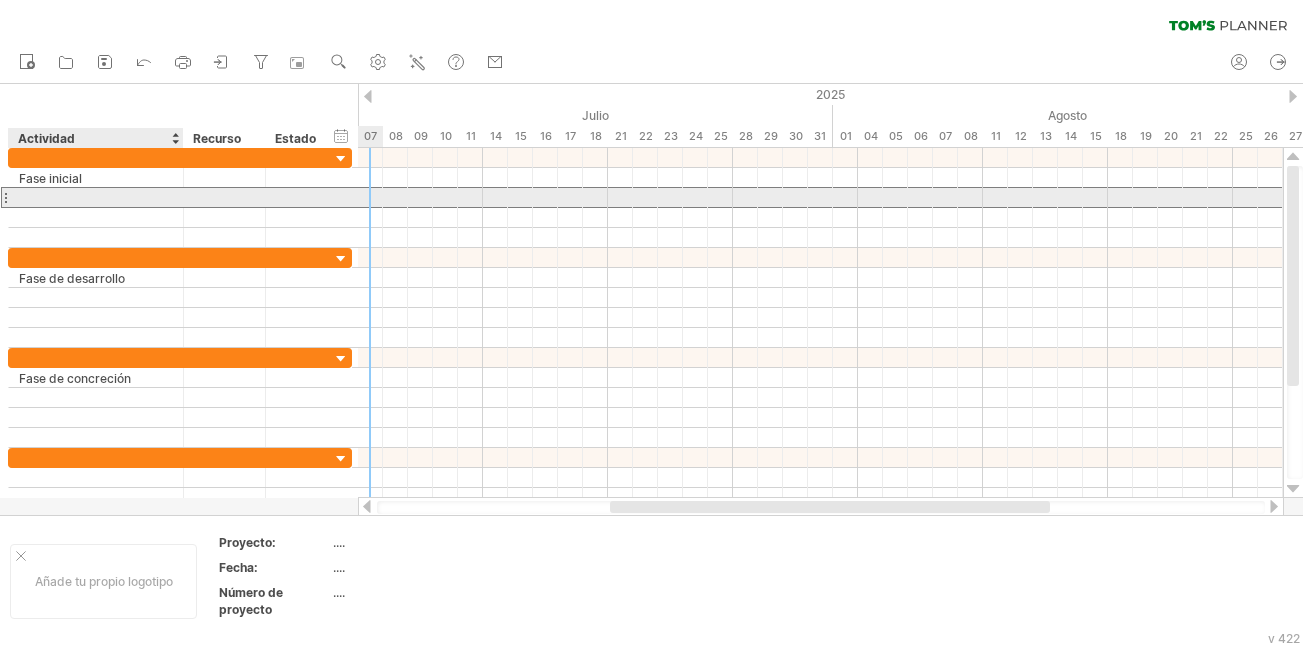 click at bounding box center (96, 197) 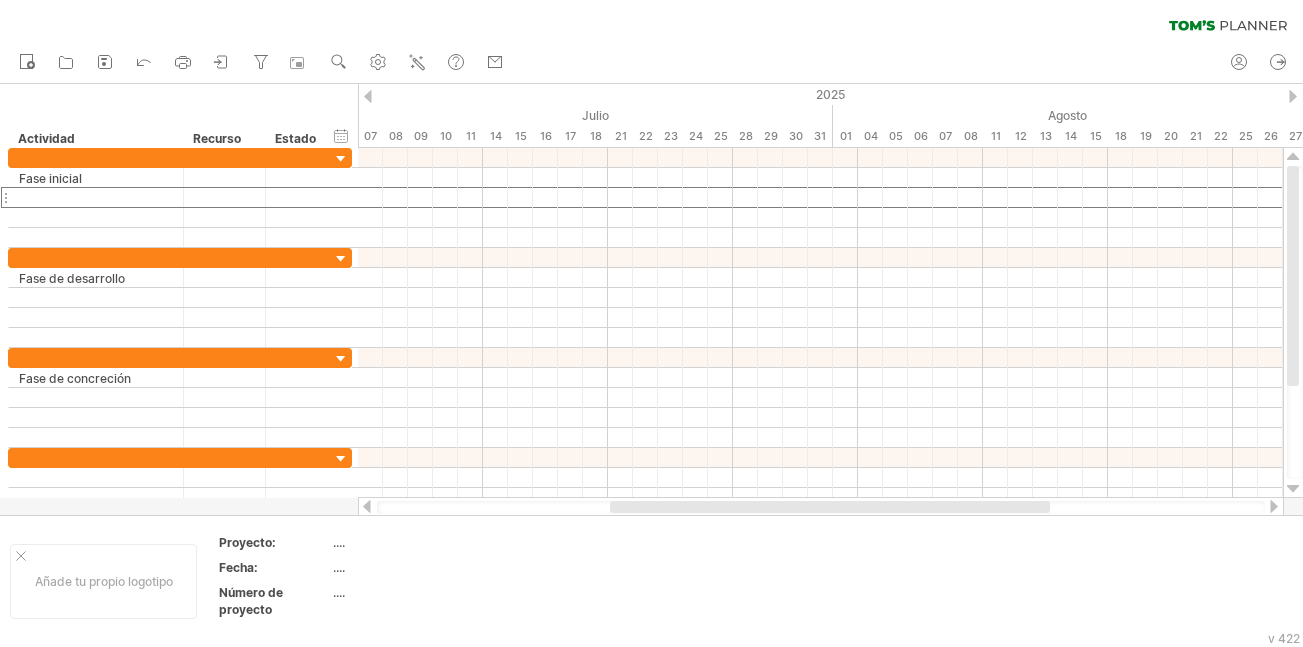 click at bounding box center (368, 96) 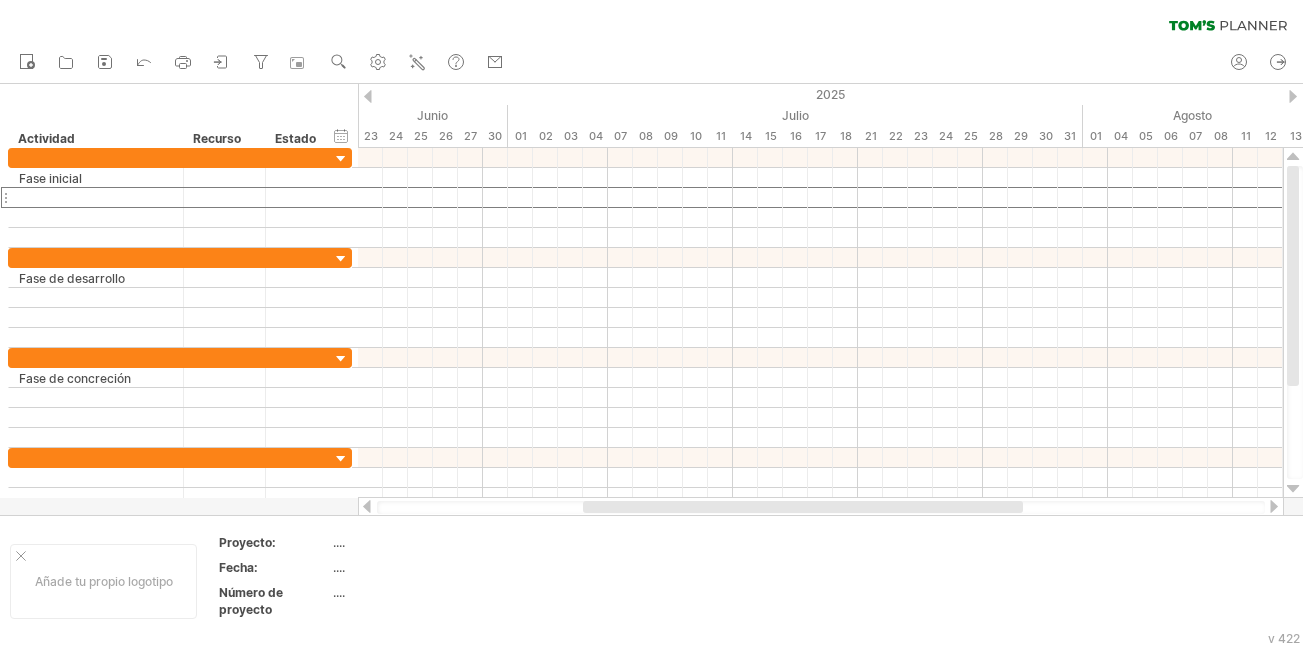click at bounding box center (1293, 96) 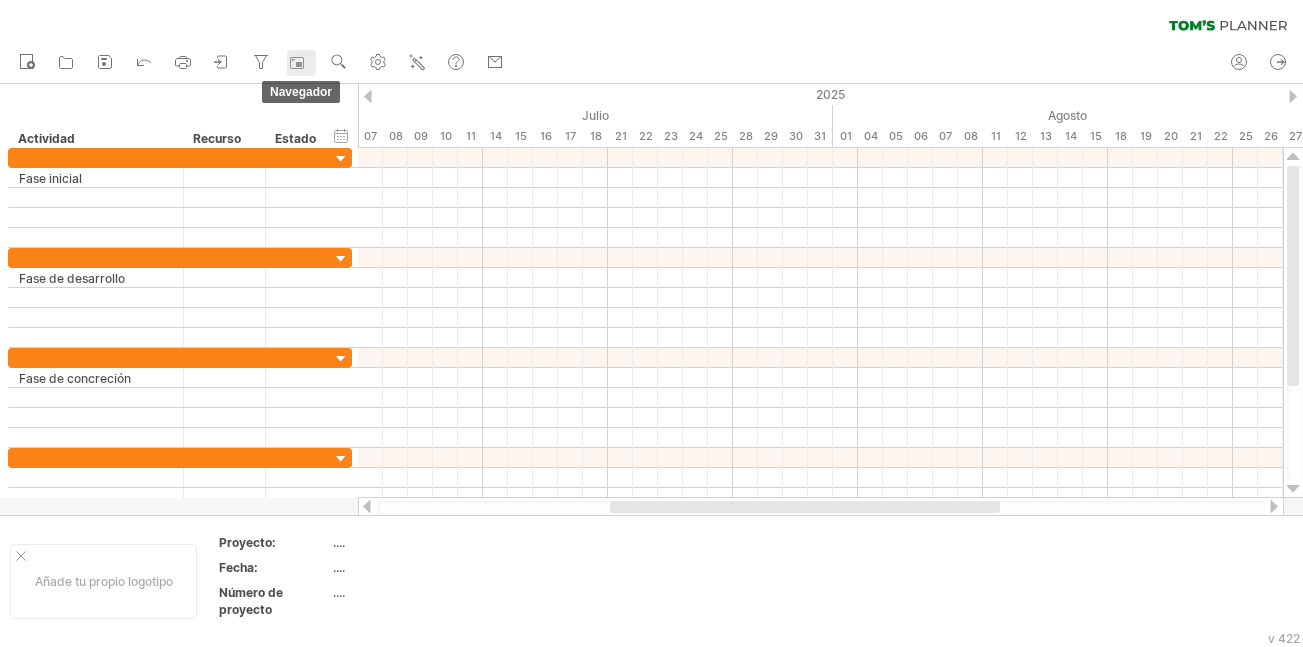 click at bounding box center (300, 63) 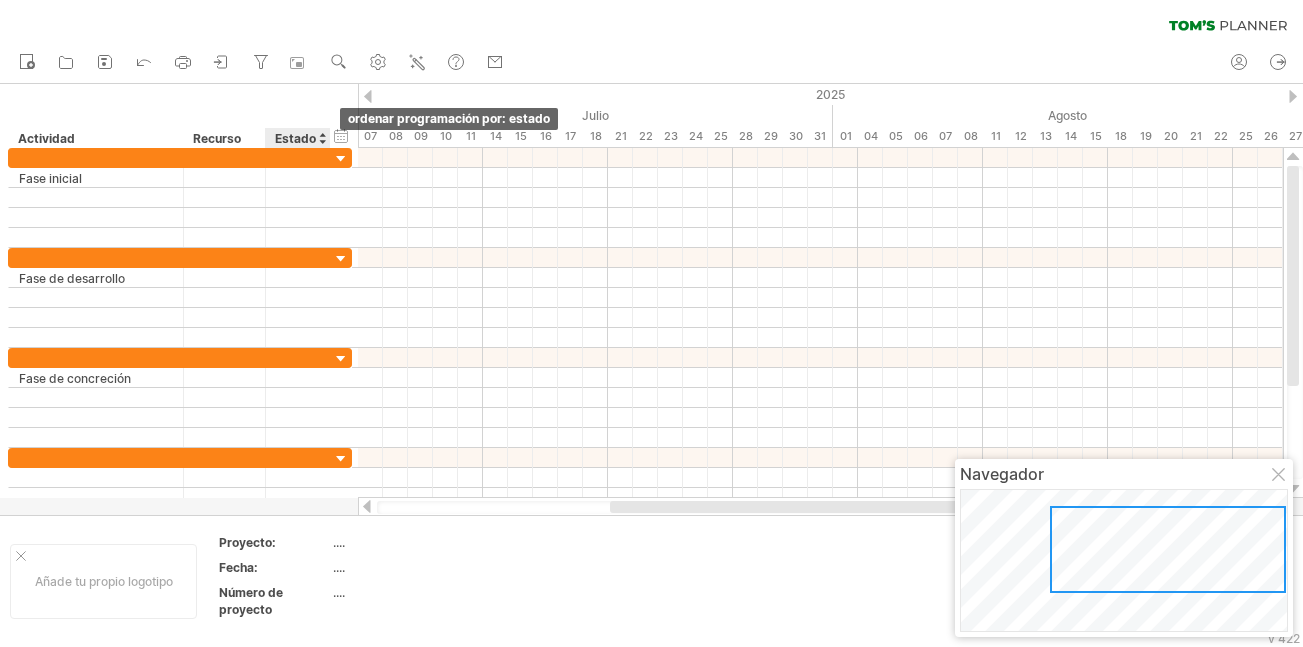 click at bounding box center [322, 138] 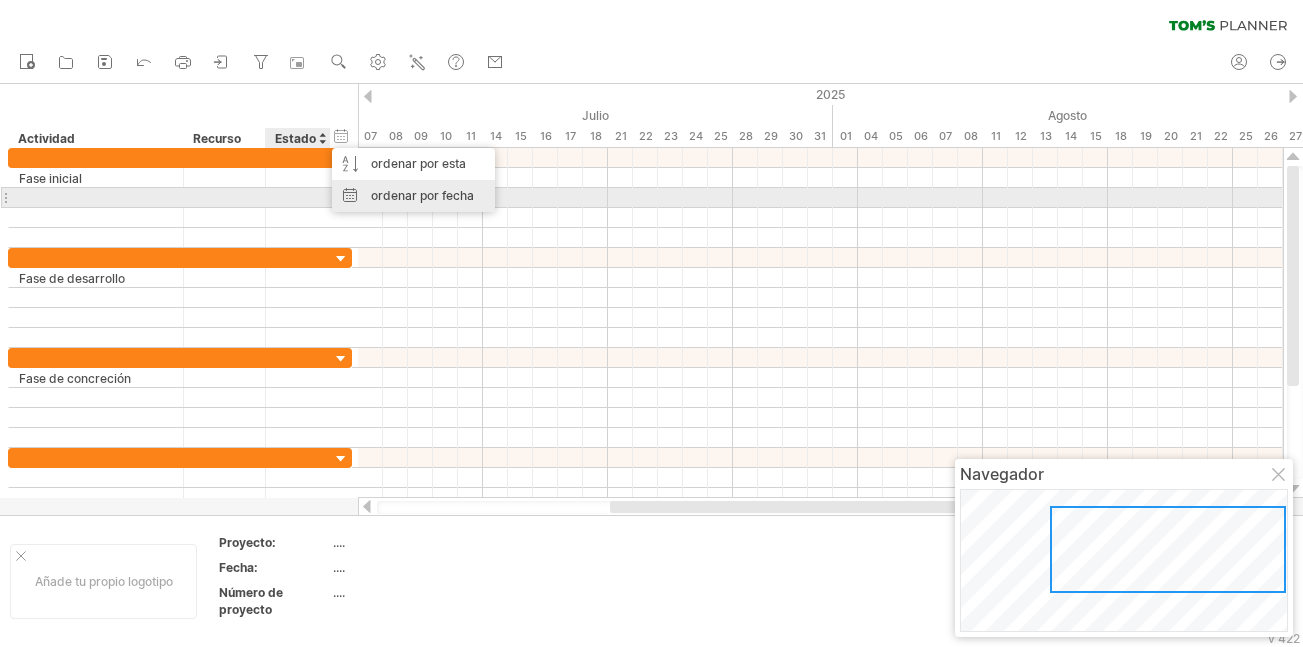 click on "ordenar por fecha" at bounding box center [413, 196] 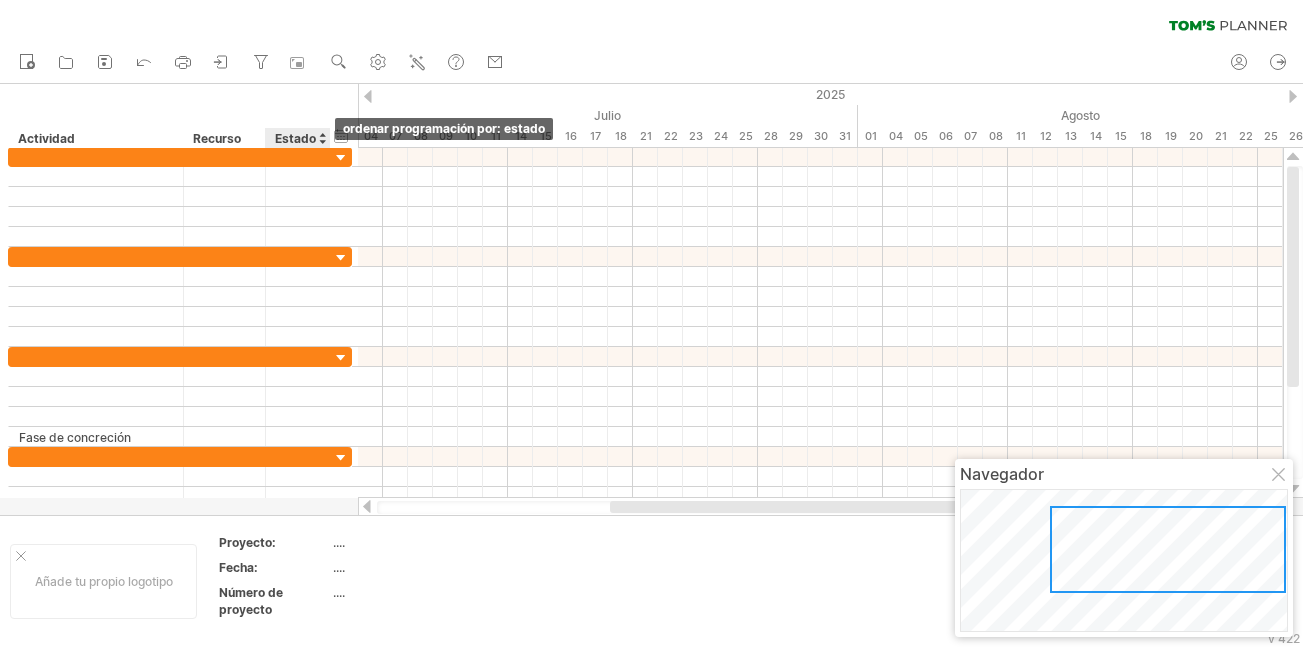 click at bounding box center [322, 138] 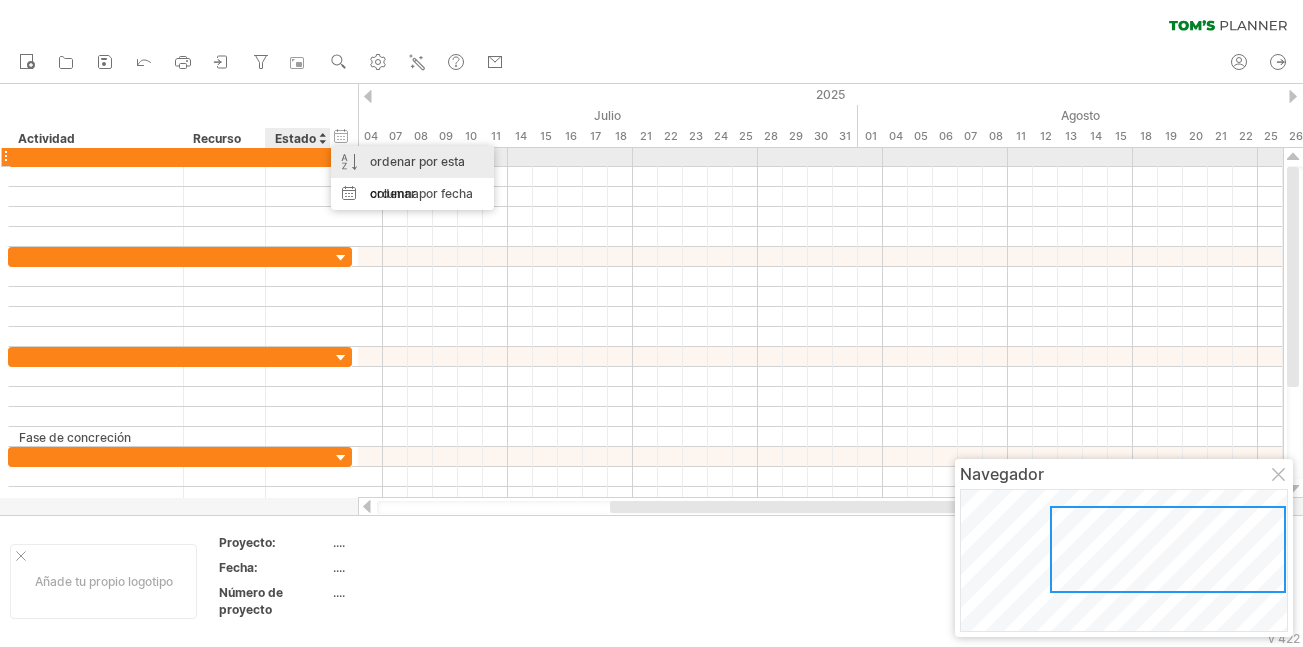 click on "ordenar por esta columna" at bounding box center [412, 178] 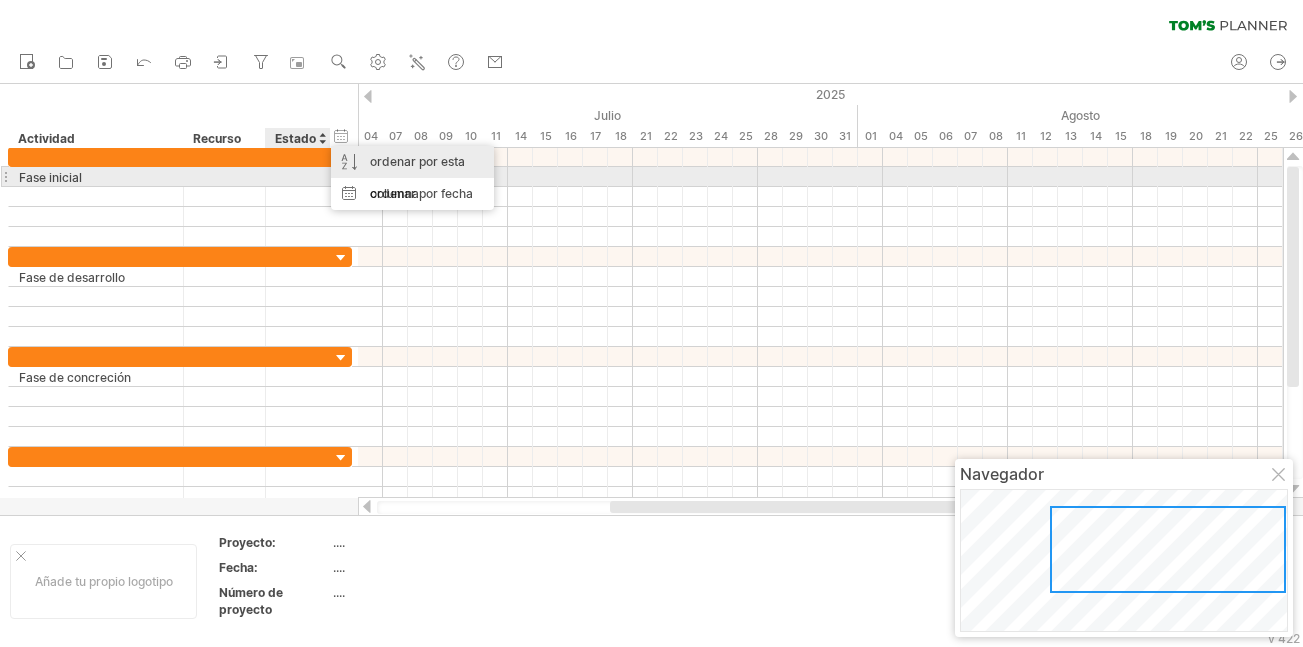 click on "ordenar por esta columna" at bounding box center (412, 178) 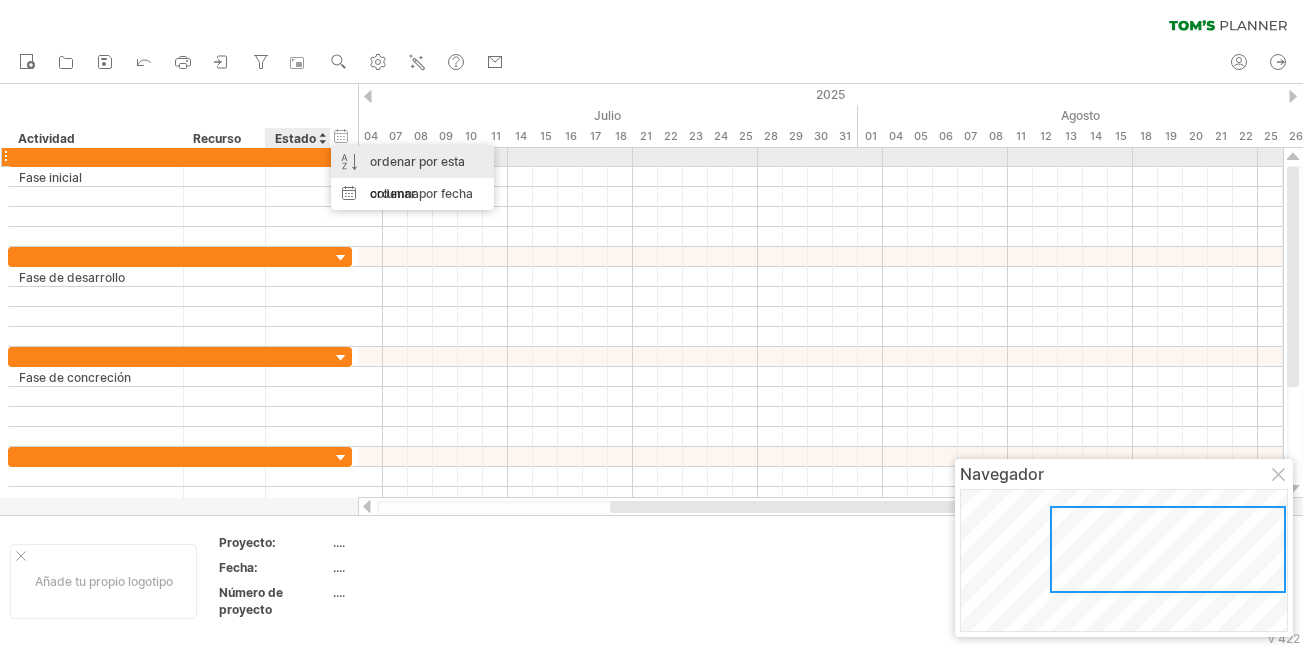 click on "ordenar por esta columna" at bounding box center (412, 178) 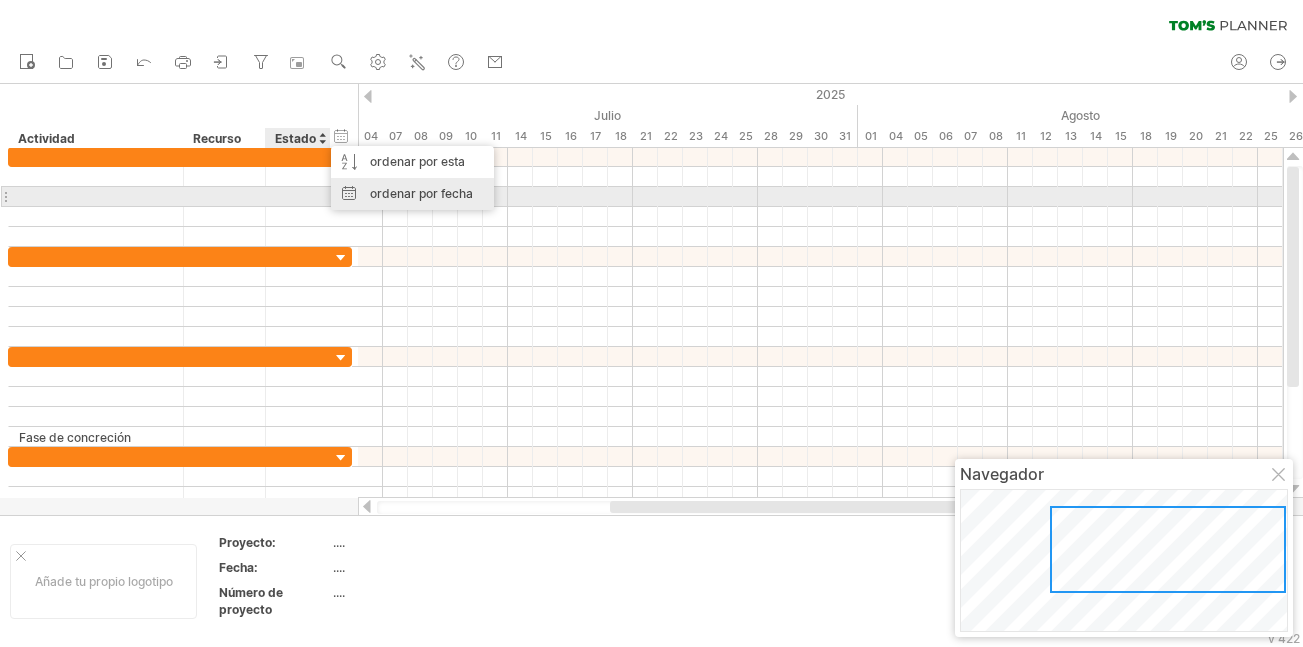 click on "ordenar por fecha" at bounding box center [421, 193] 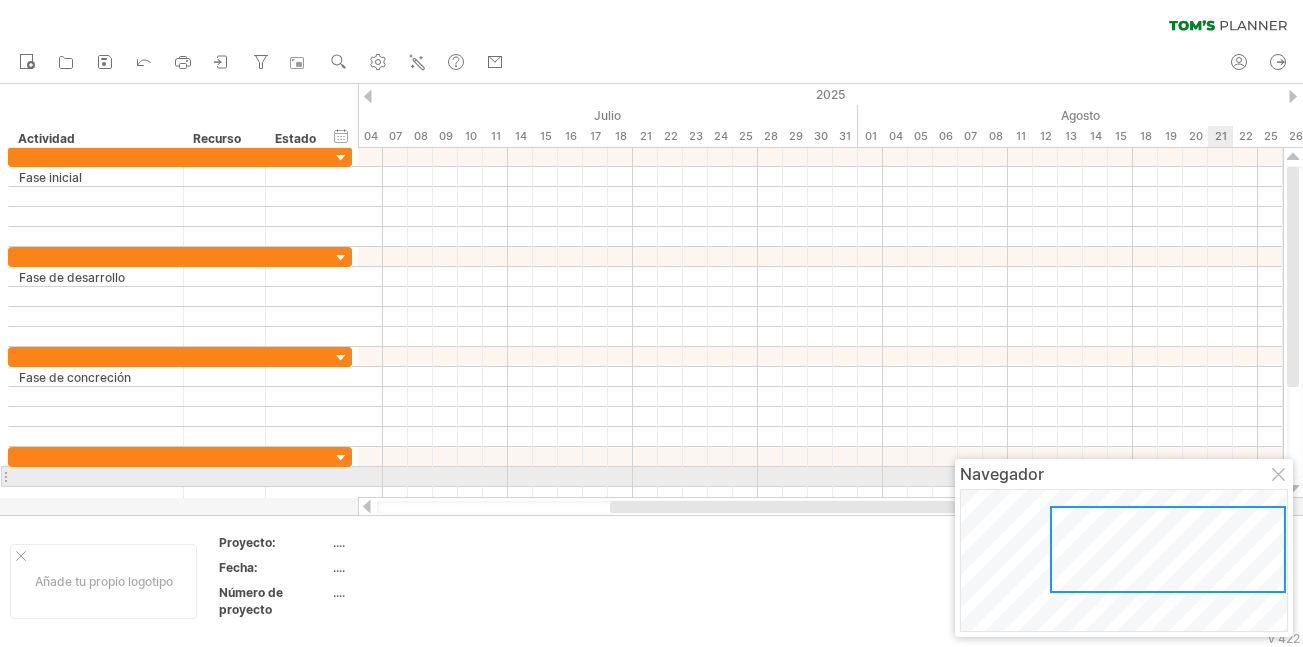 click at bounding box center [1280, 476] 